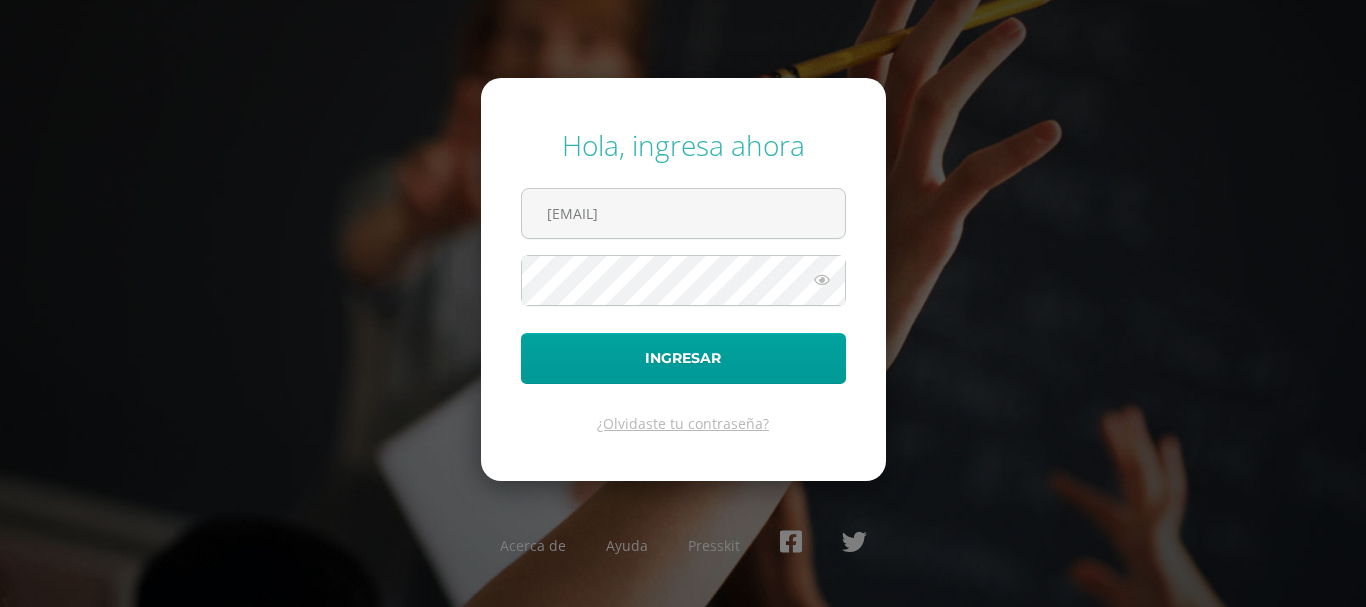 scroll, scrollTop: 0, scrollLeft: 0, axis: both 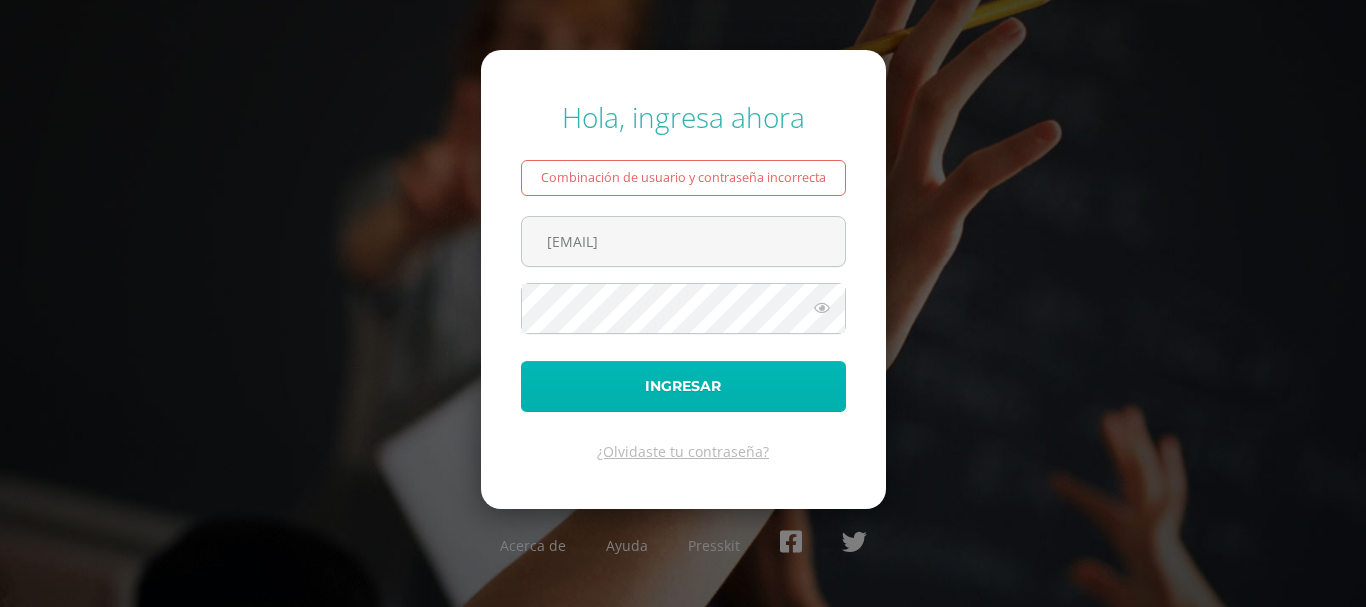 click on "Ingresar" at bounding box center [683, 386] 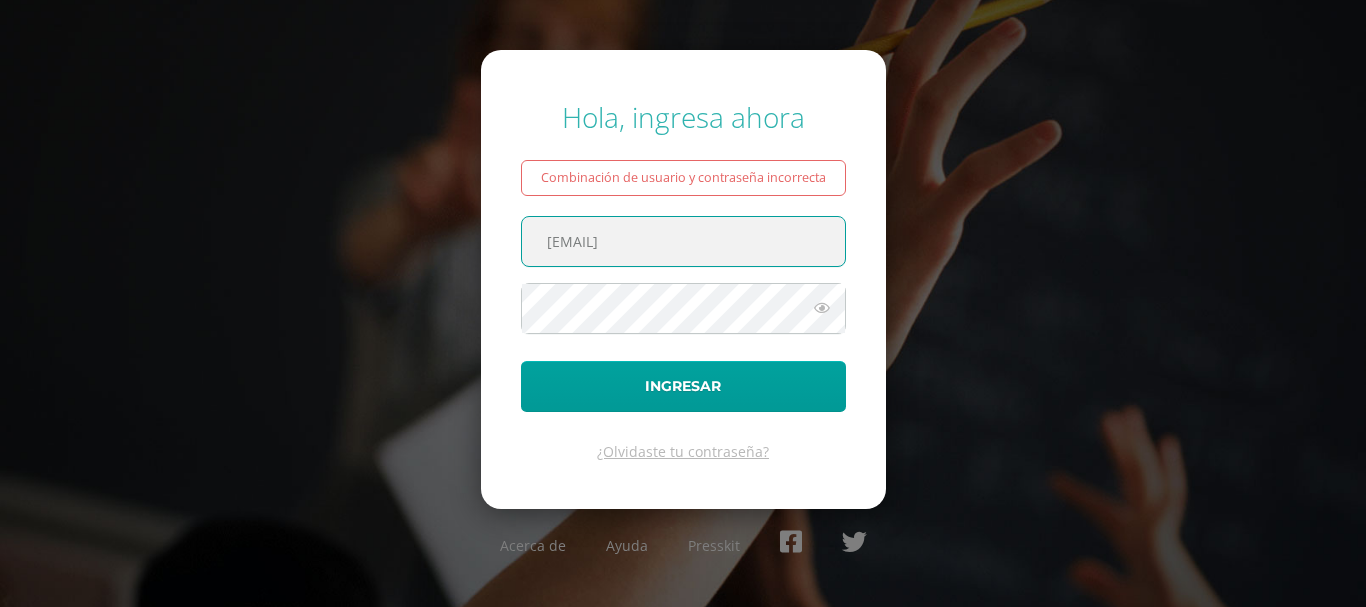 scroll, scrollTop: 0, scrollLeft: 0, axis: both 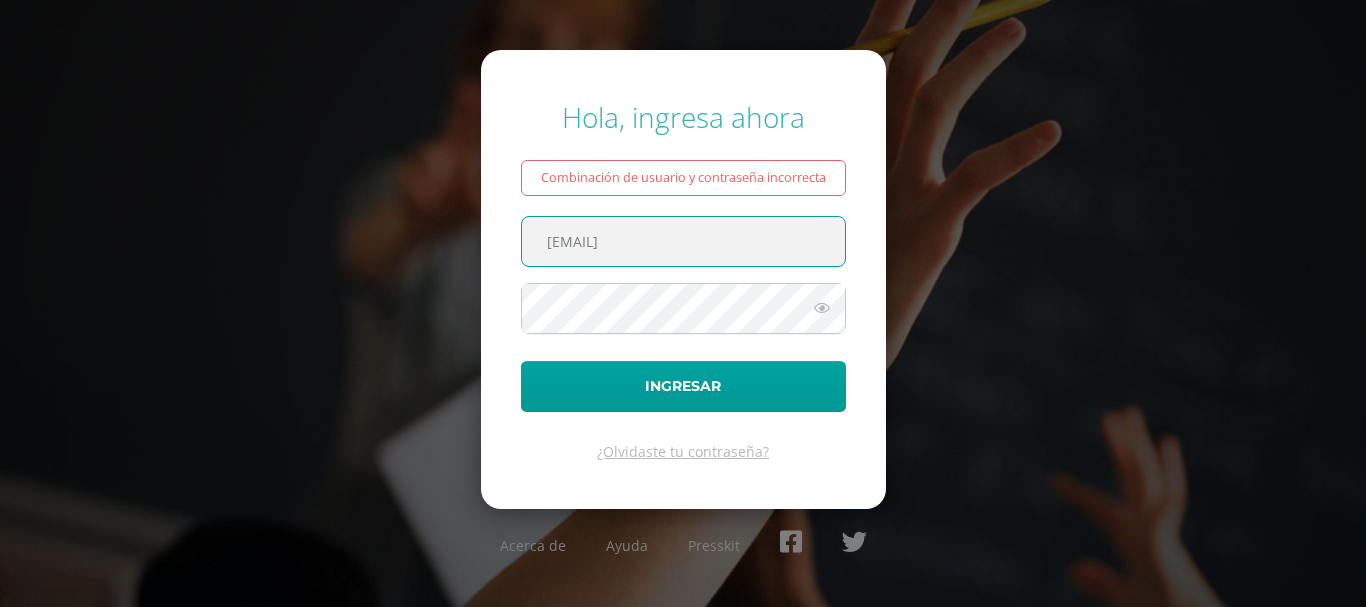 type on "santiago.munoz@centroeducativoelvalle.edu.gt" 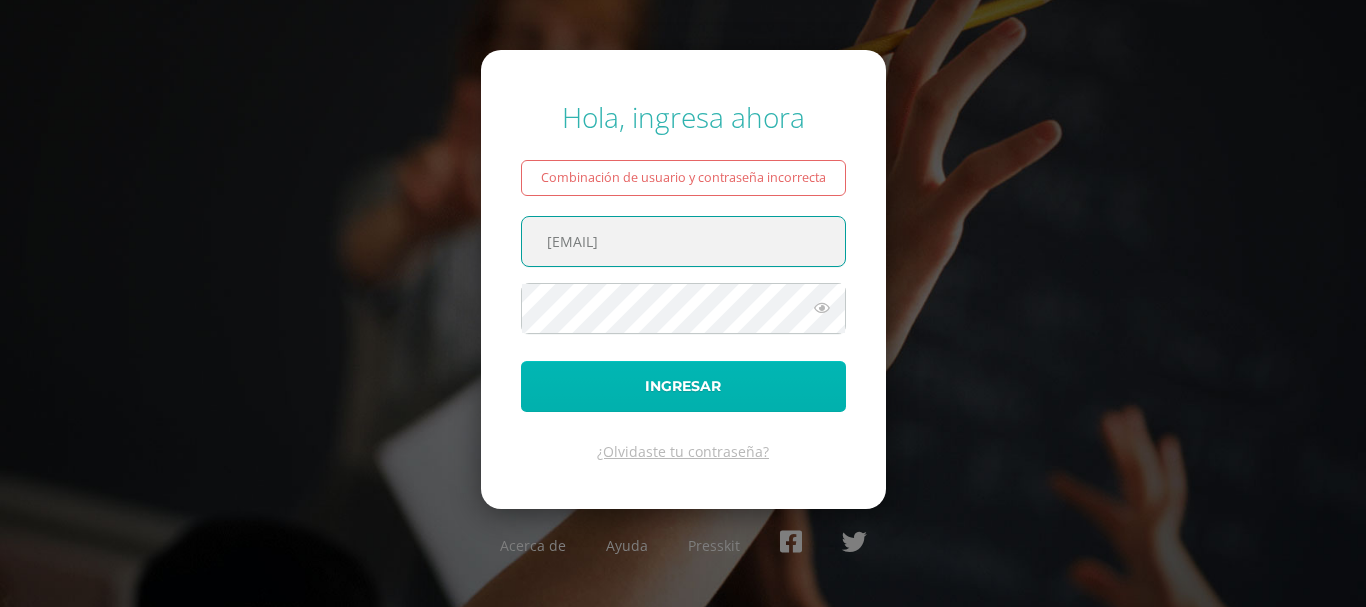 click on "Ingresar" at bounding box center (683, 386) 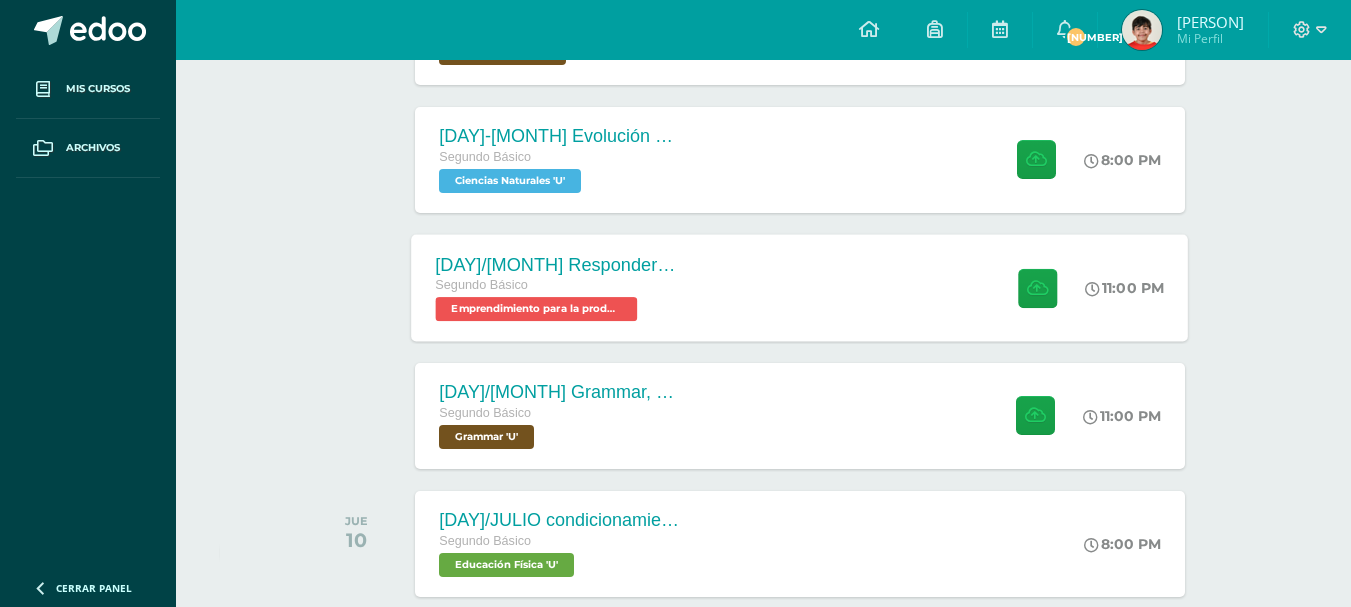 scroll, scrollTop: 400, scrollLeft: 0, axis: vertical 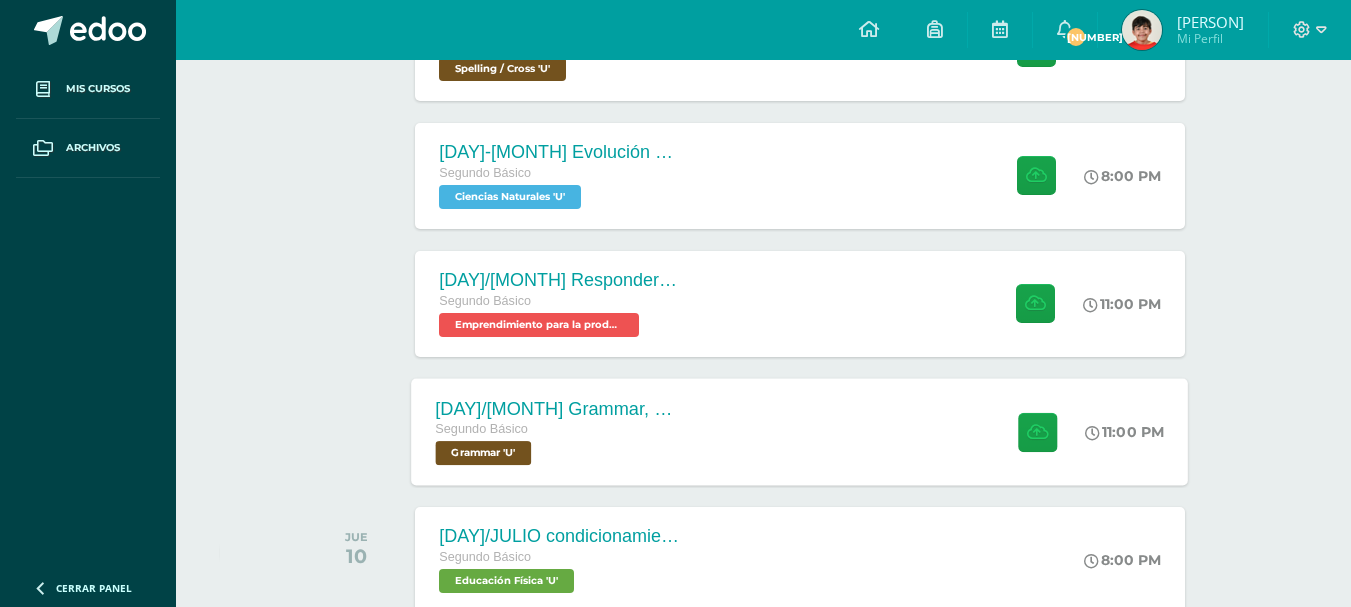 click on "[DAY]/[MONTH] Grammar, Unit 21 Future tenses, canva presentation
Segundo Básico
Grammar 'U'
11:00 [AM/PM]
[DAY]/[MONTH] Grammar, Unit 21 Future tenses, canva presentation
Grammar" at bounding box center [800, 431] 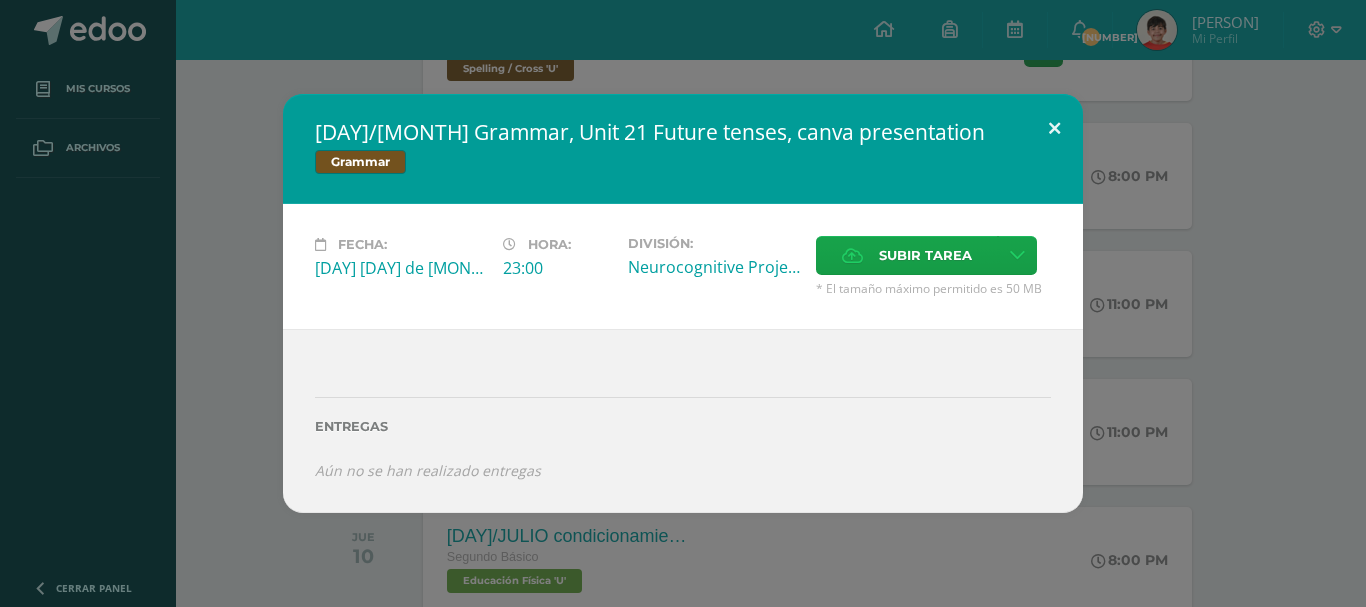 click at bounding box center [1054, 128] 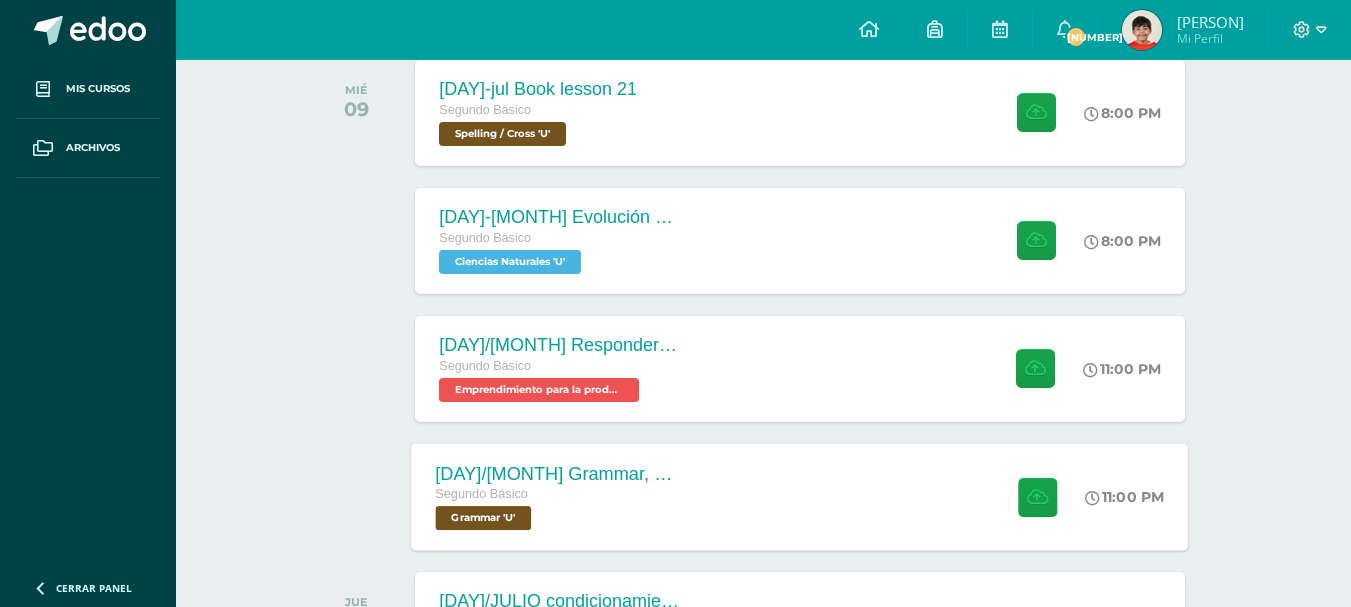 scroll, scrollTop: 300, scrollLeft: 0, axis: vertical 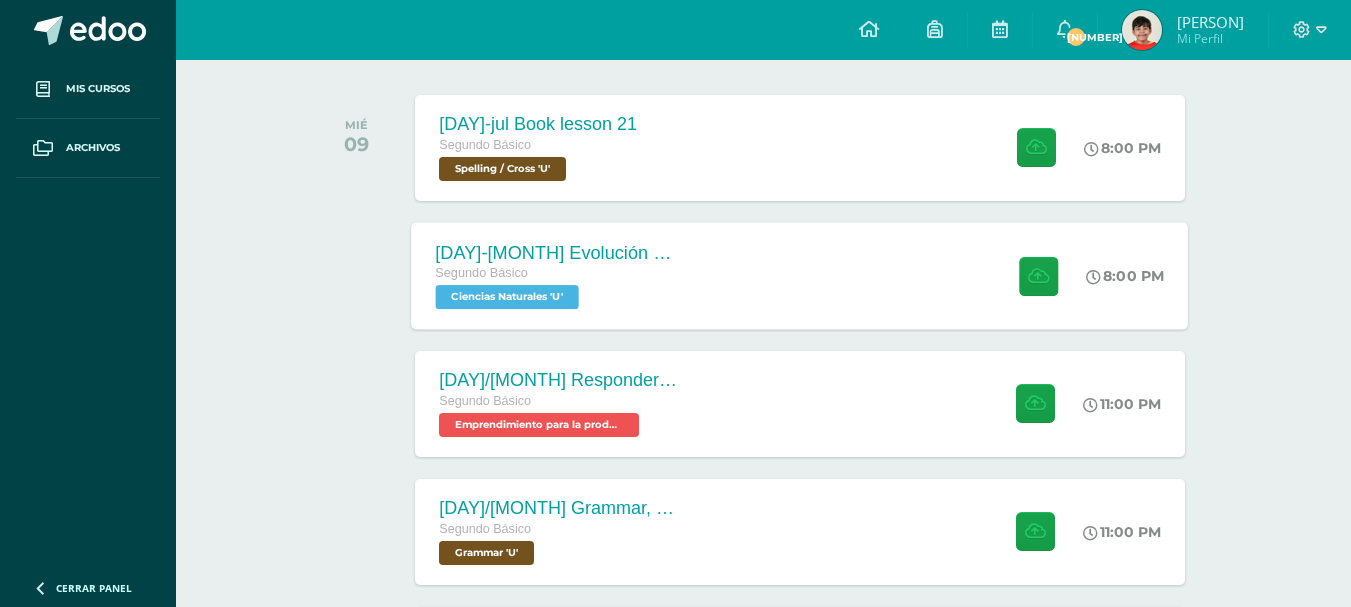 click on "[DAY]-[MONTH] Evolución y adaptaciones biológicas
Segundo Básico
Ciencias Naturales 'U'
8:00 [AM/PM]
[DAY]-[MONTH] Evolución y adaptaciones biológicas
Ciencias Naturales" at bounding box center (800, 275) 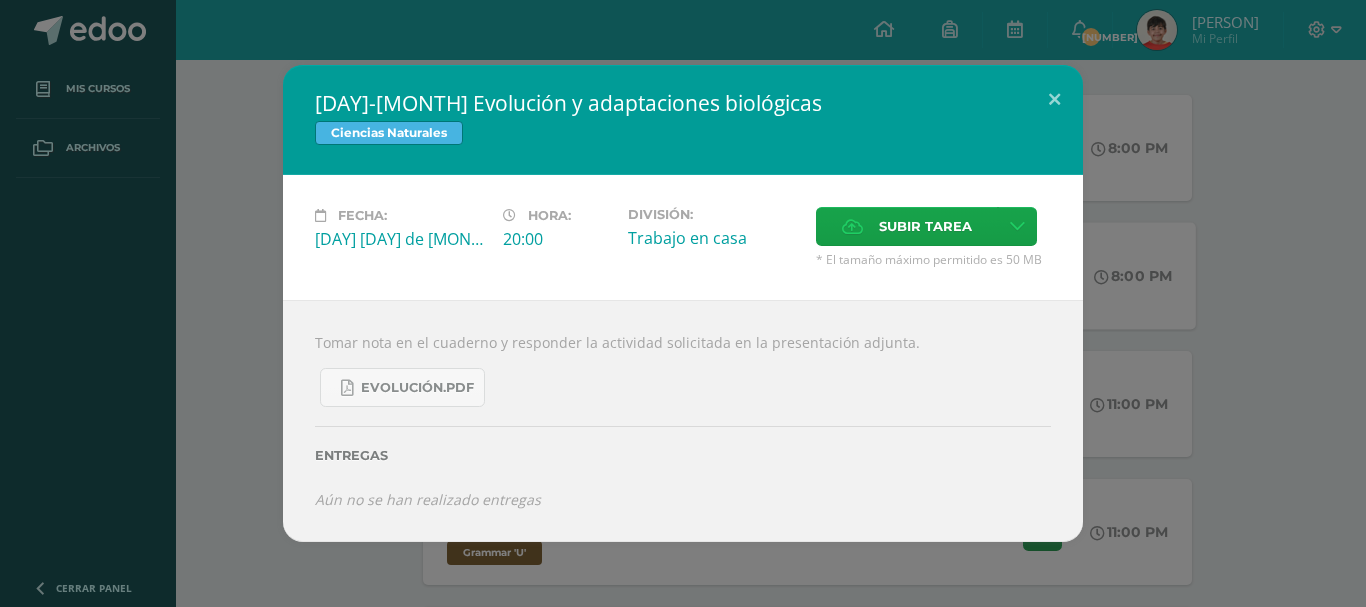 click on "Ciencias Naturales" at bounding box center (683, 135) 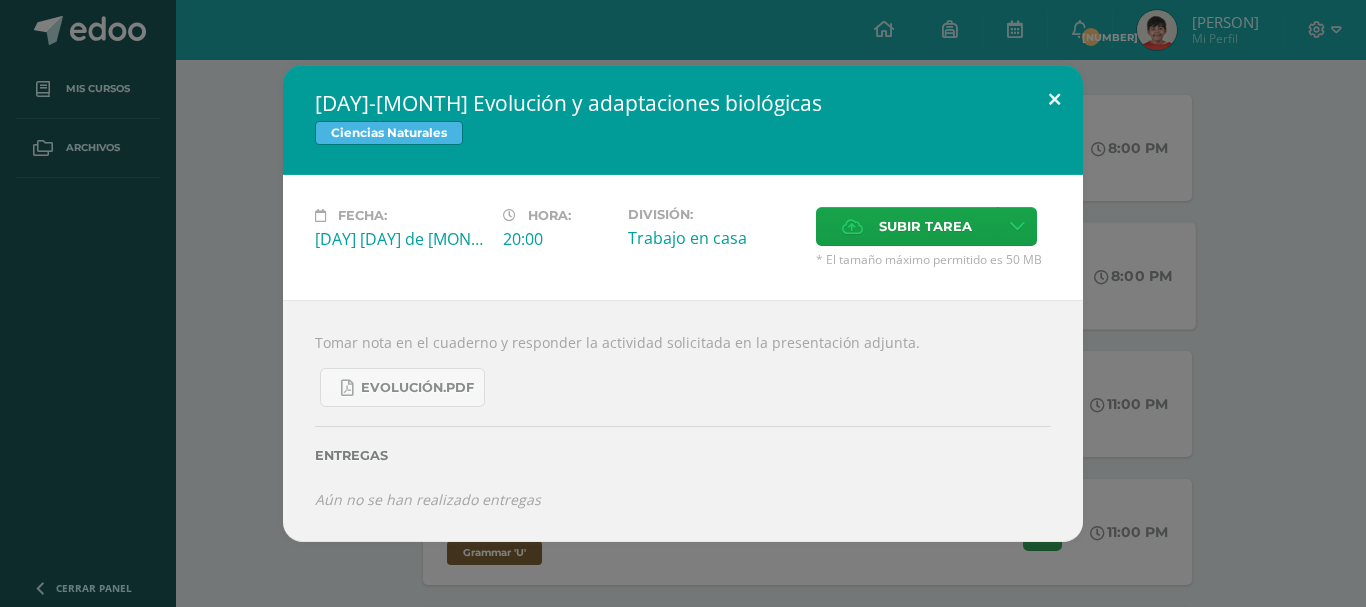 click at bounding box center (1054, 99) 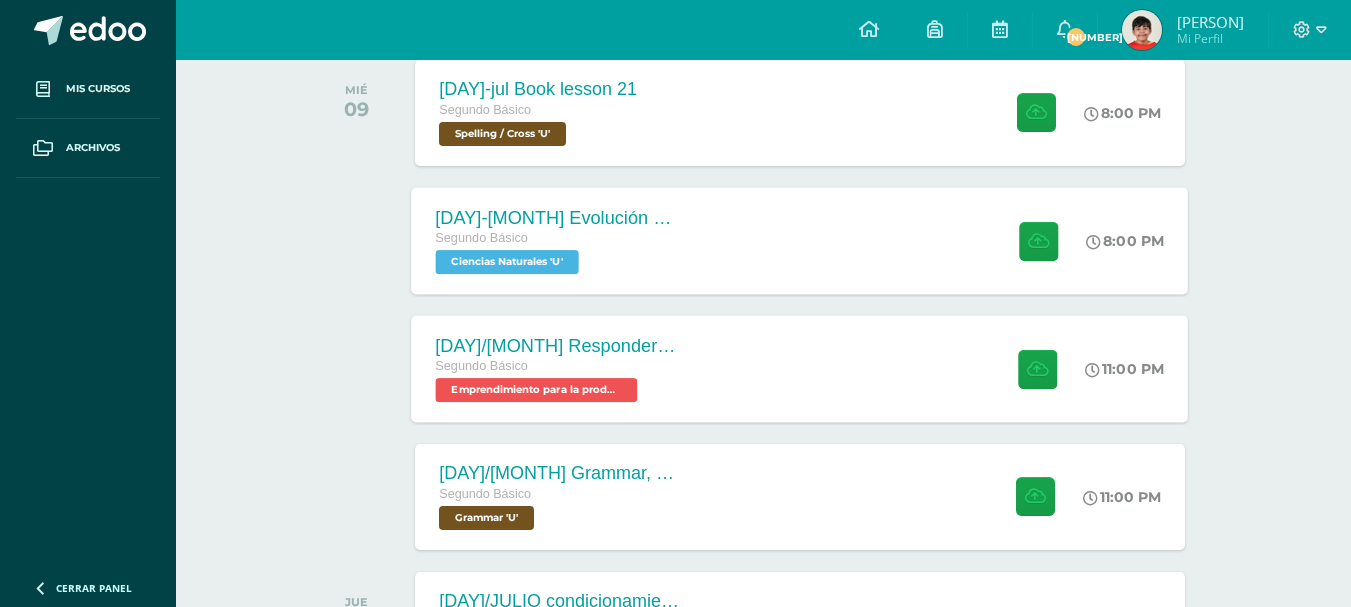scroll, scrollTop: 300, scrollLeft: 0, axis: vertical 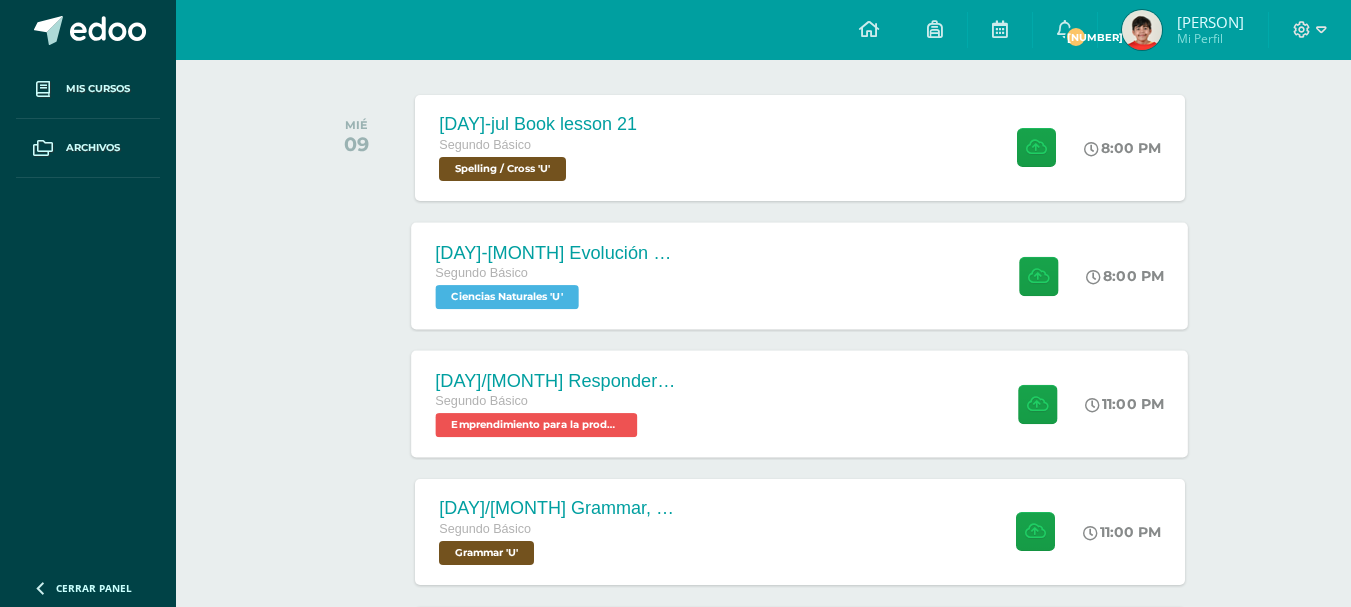 click on "[DAY]/[MONTH] Responder página 86 y 87
Segundo Básico
Emprendimiento para la productividad 'U'
11:00 [AM/PM]
[DAY]/[MONTH] Responder página 86 y 87
Emprendimiento para la productividad" at bounding box center (800, 403) 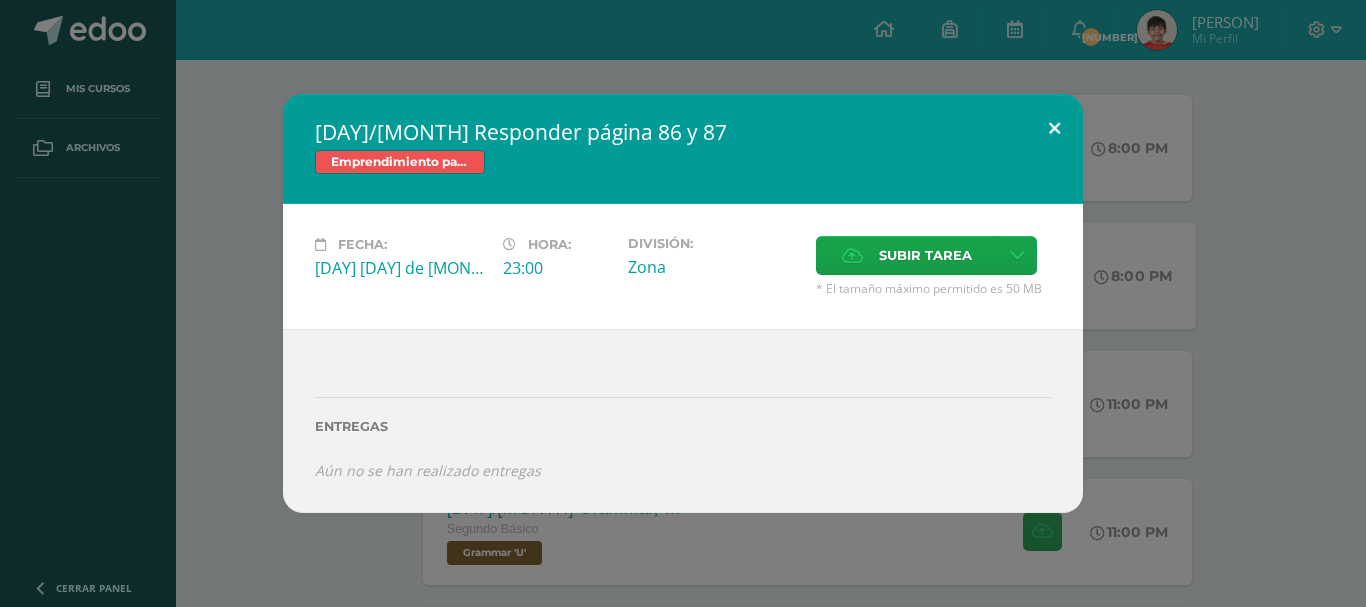 click at bounding box center (1054, 128) 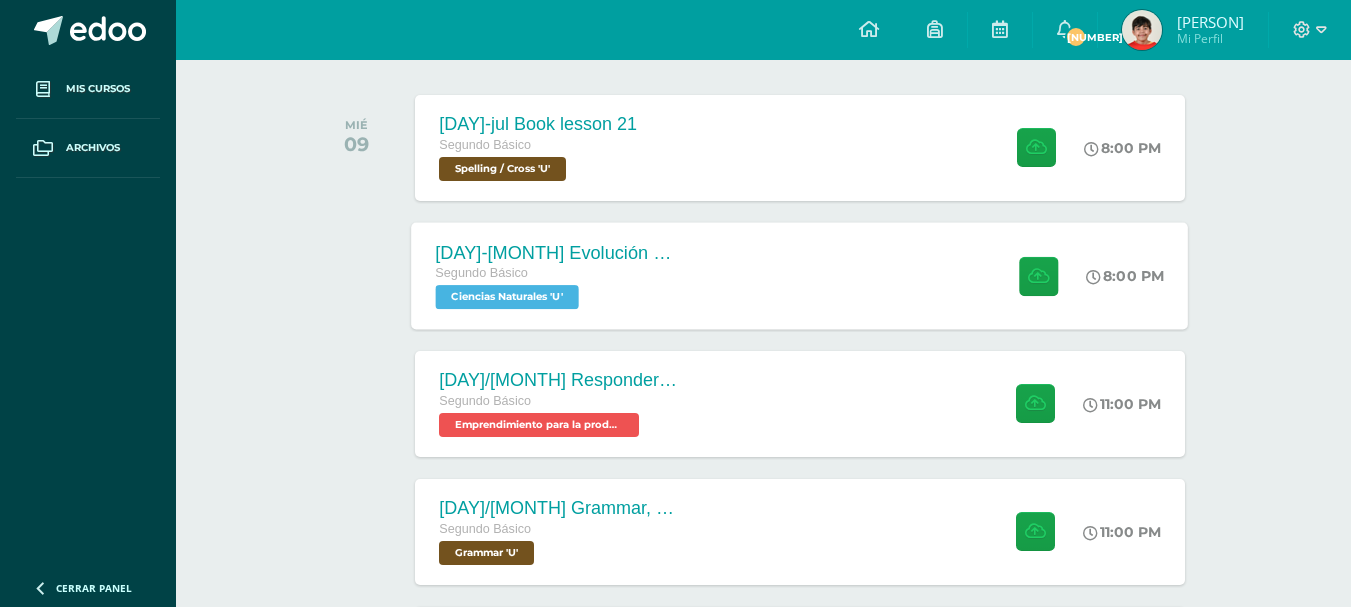 click on "[DAY]-[MONTH] Evolución y adaptaciones biológicas
Segundo Básico
Ciencias Naturales 'U'
8:00 [AM/PM]
[DAY]-[MONTH] Evolución y adaptaciones biológicas
Ciencias Naturales" at bounding box center [800, 275] 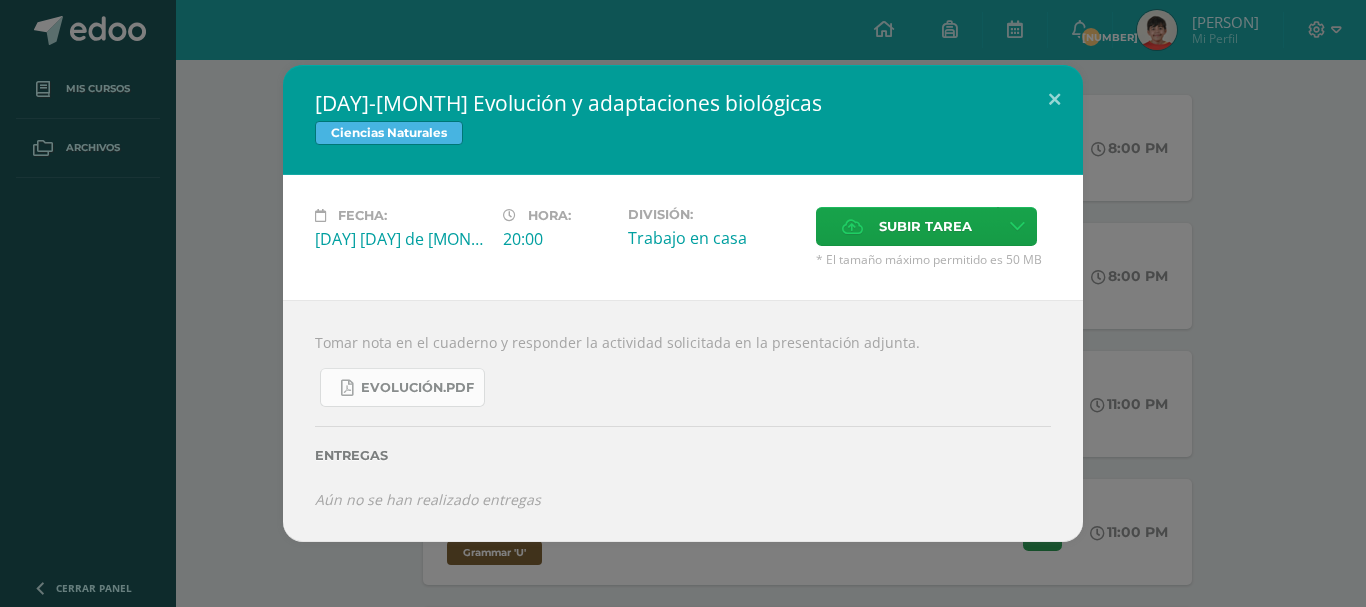 click on "evolución.pdf" at bounding box center (417, 388) 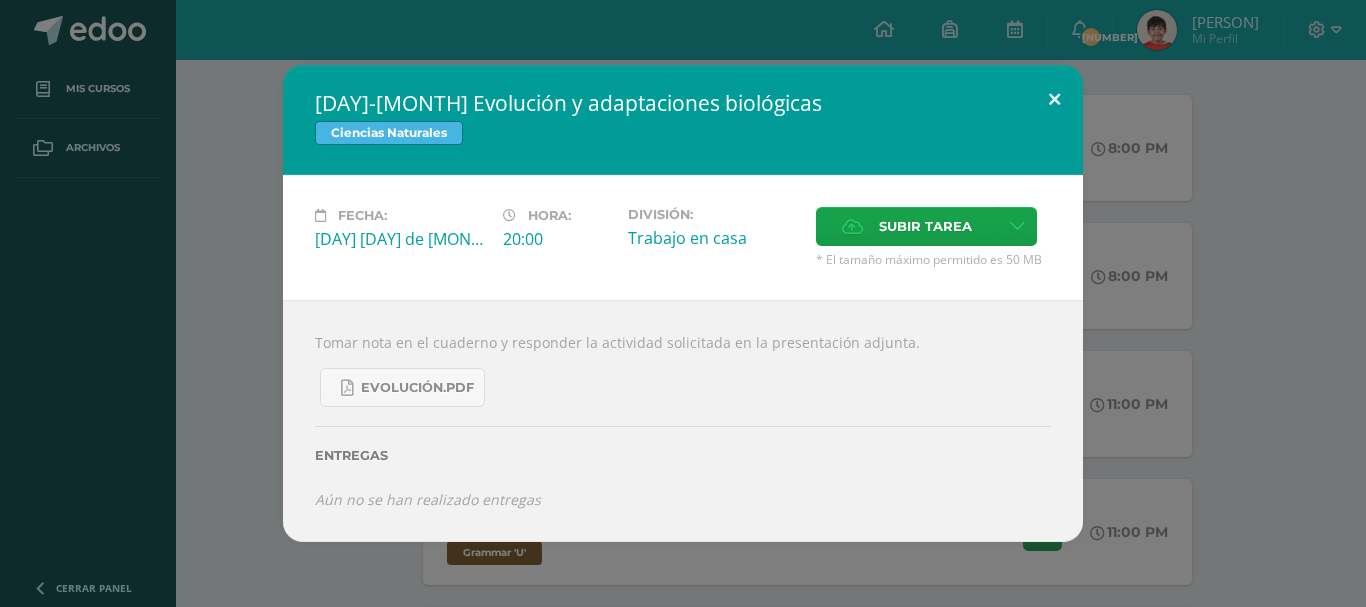 click at bounding box center (1054, 99) 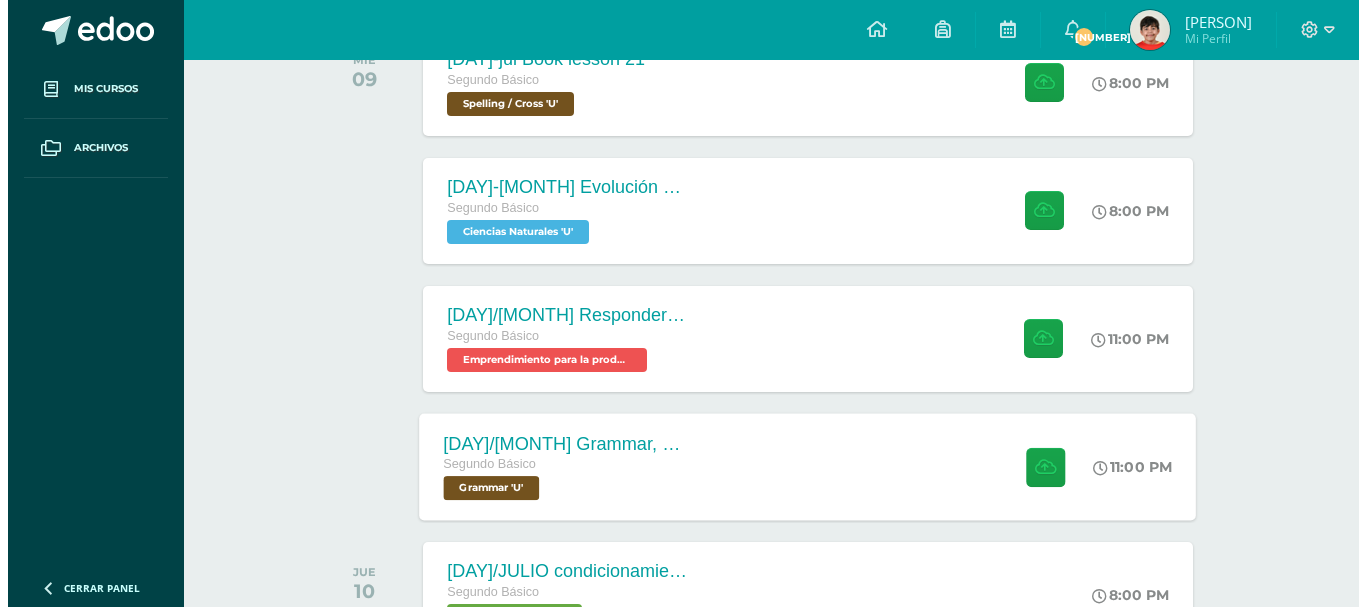 scroll, scrollTop: 400, scrollLeft: 0, axis: vertical 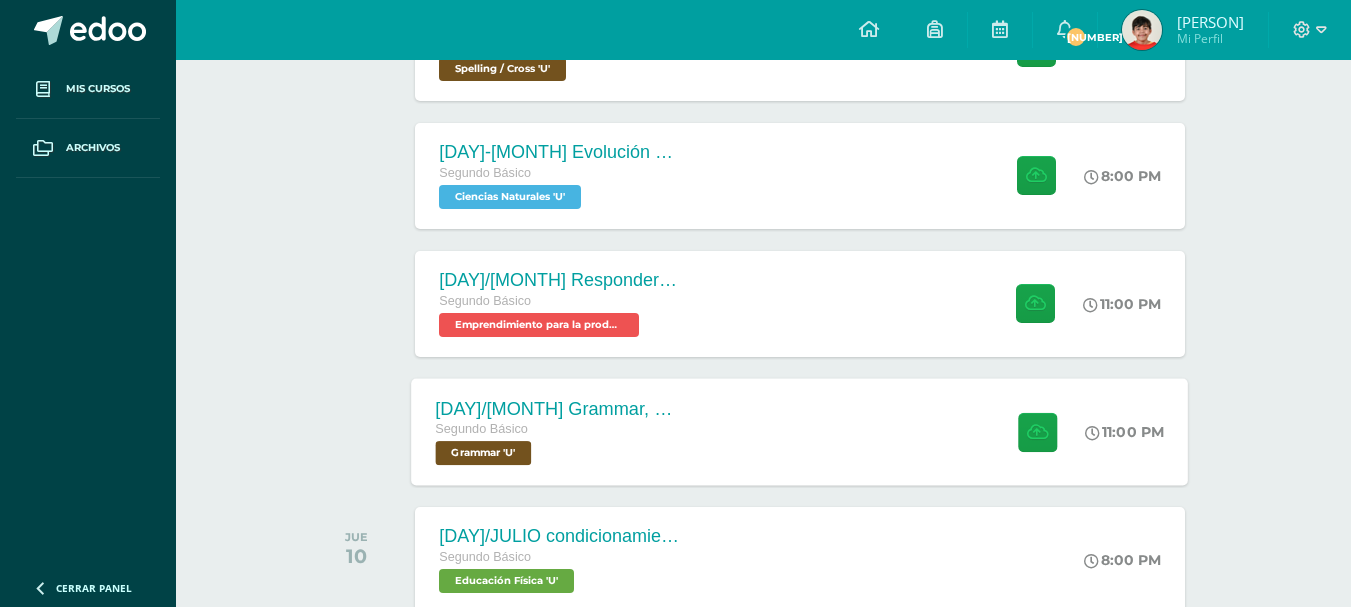 click on "[DAY]/[MONTH] Grammar, Unit 21 Future tenses, canva presentation
Segundo Básico
Grammar 'U'
11:00 [AM/PM]
[DAY]/[MONTH] Grammar, Unit 21 Future tenses, canva presentation
Grammar" at bounding box center (800, 431) 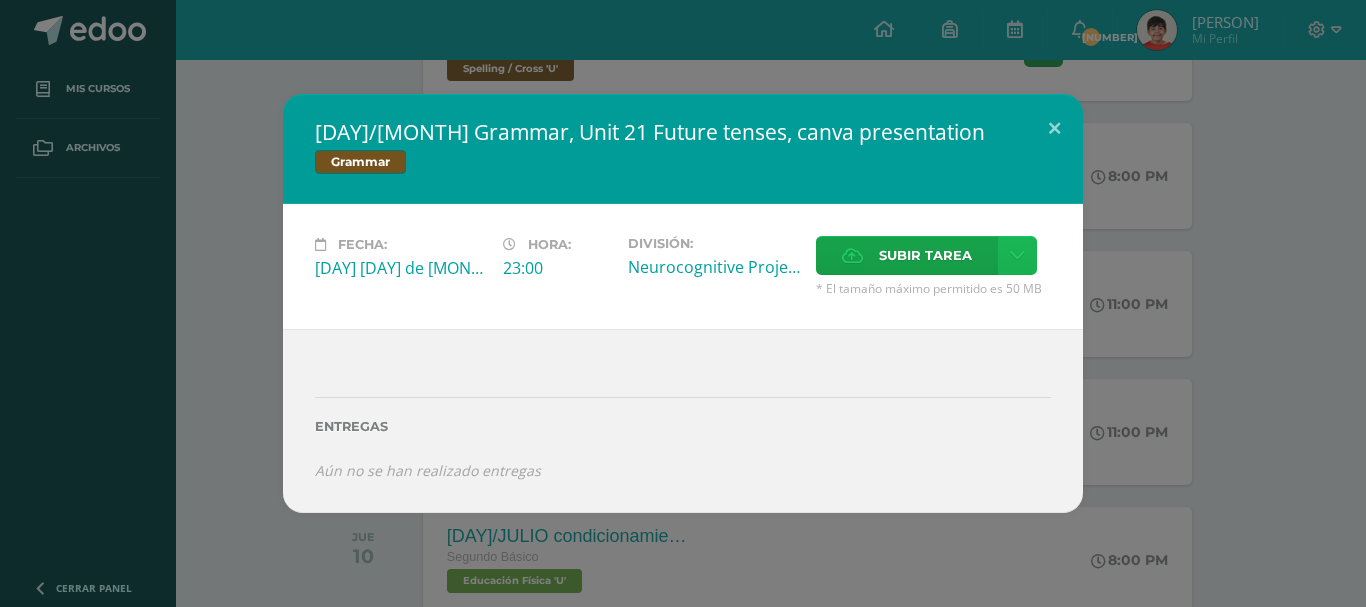 click at bounding box center [1017, 255] 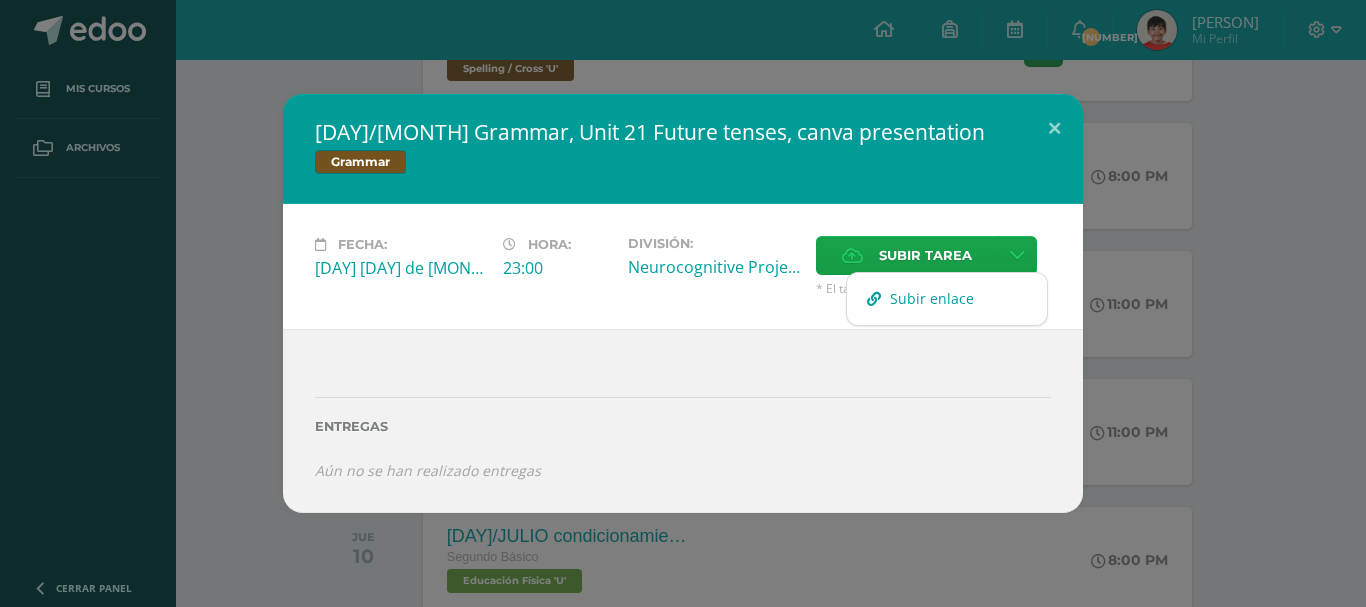 click on "Subir enlace" at bounding box center [932, 298] 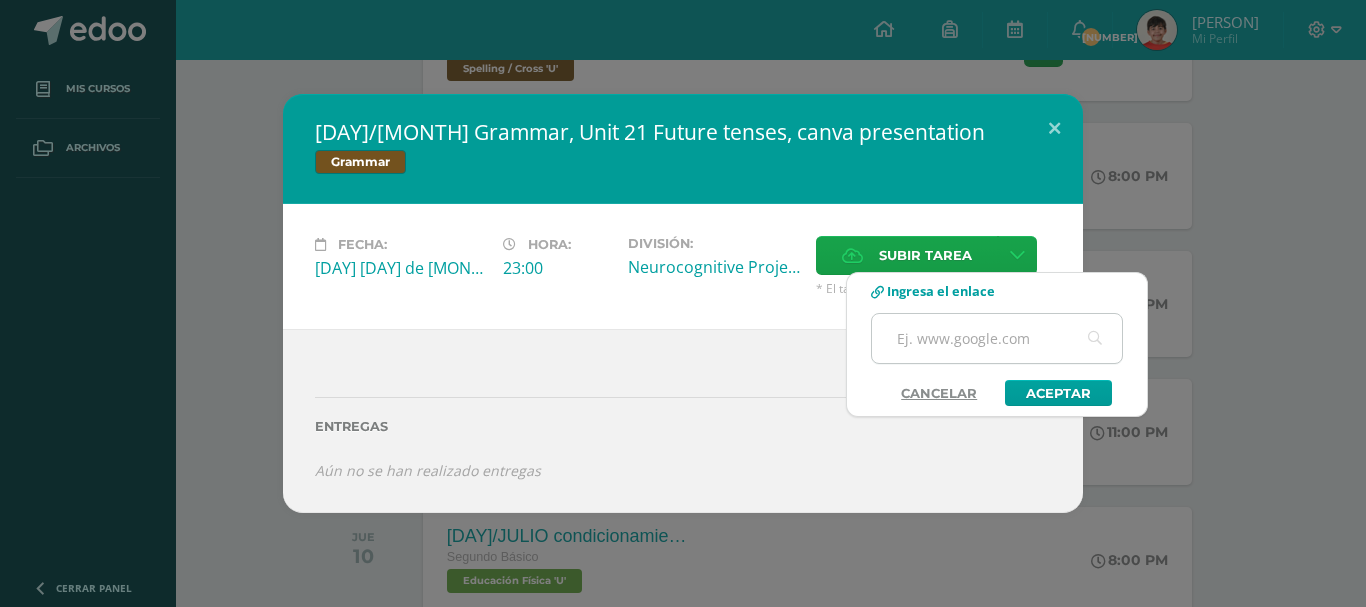 click at bounding box center (997, 338) 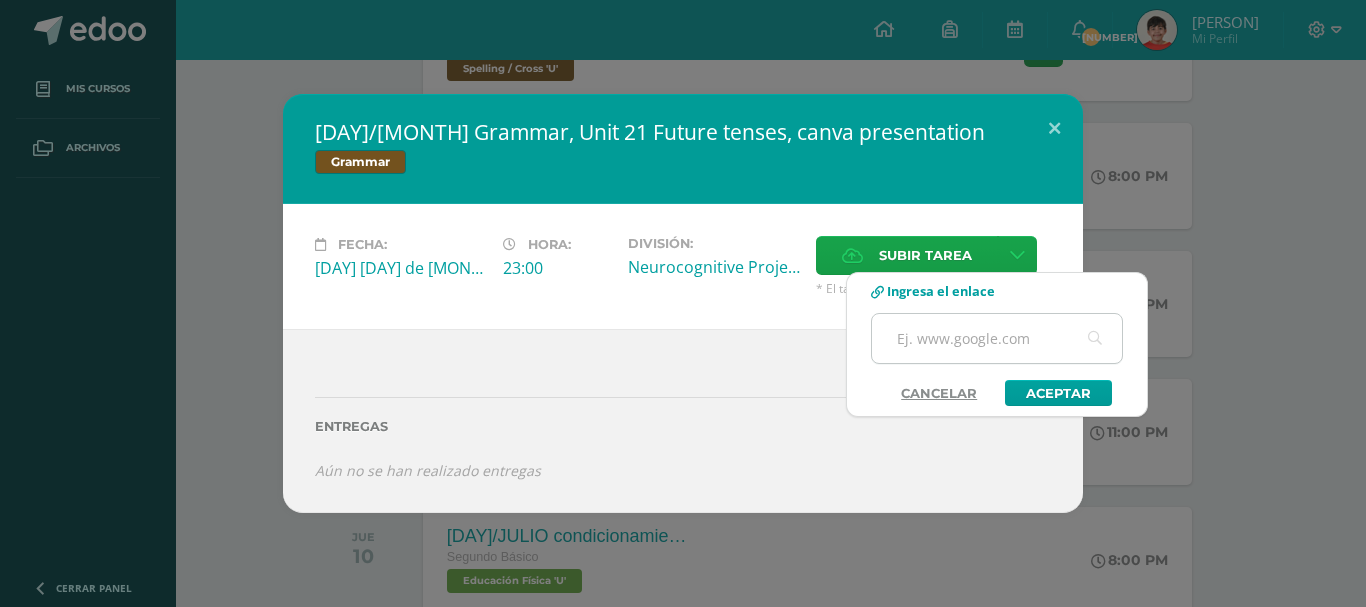 paste on "https://www.canva.com/design/DAGssBgW5Vc/0qxo7BCQ5Vch5TbX4odQ1A/edit?utm_content=DAGssBgW5Vc&utm_campaign=designshare&utm_medium=link2&utm_source=sharebutton" 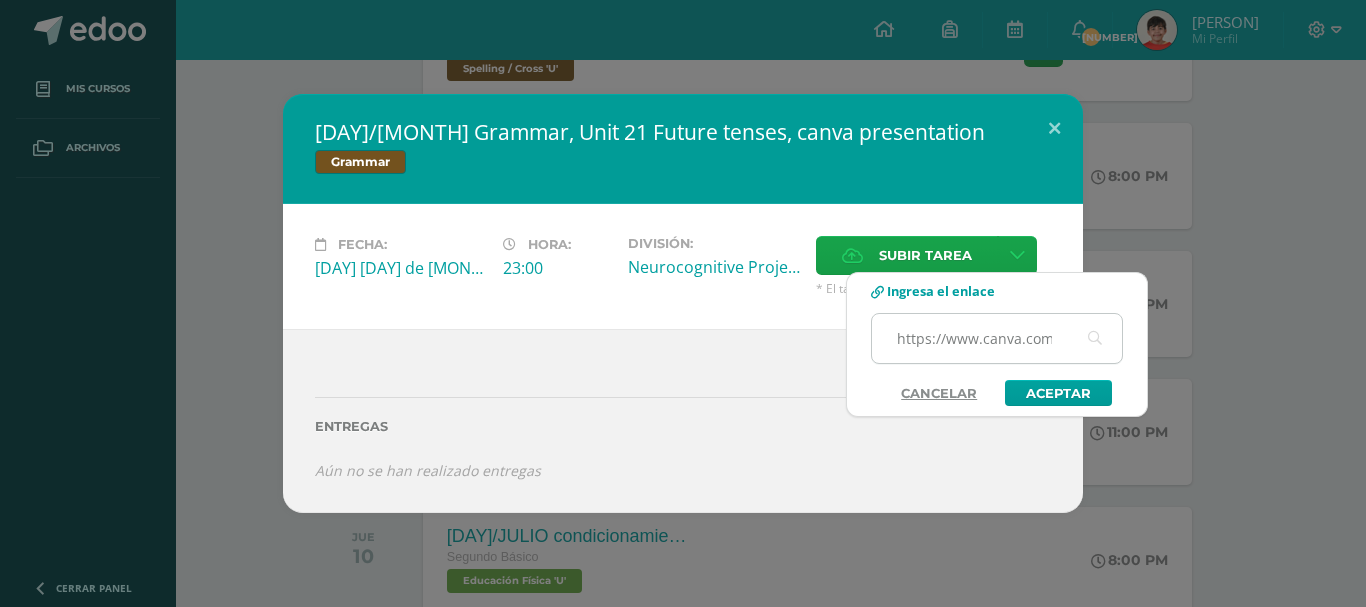 scroll, scrollTop: 0, scrollLeft: 1065, axis: horizontal 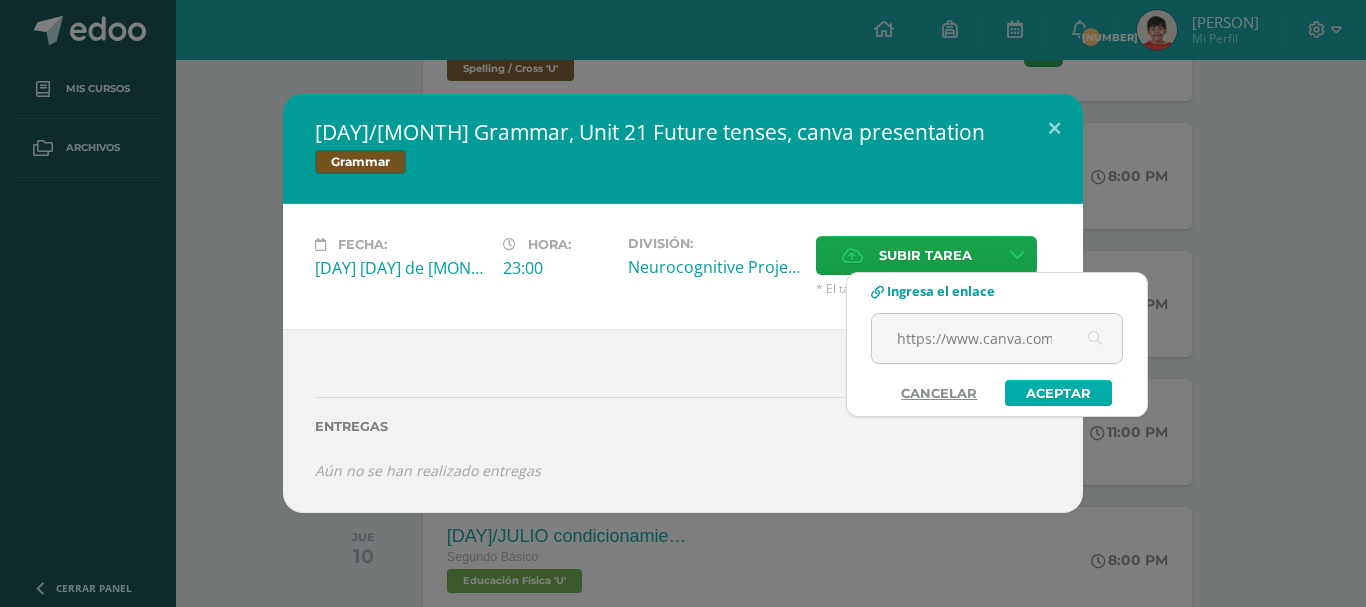 click on "Aceptar" at bounding box center [1058, 393] 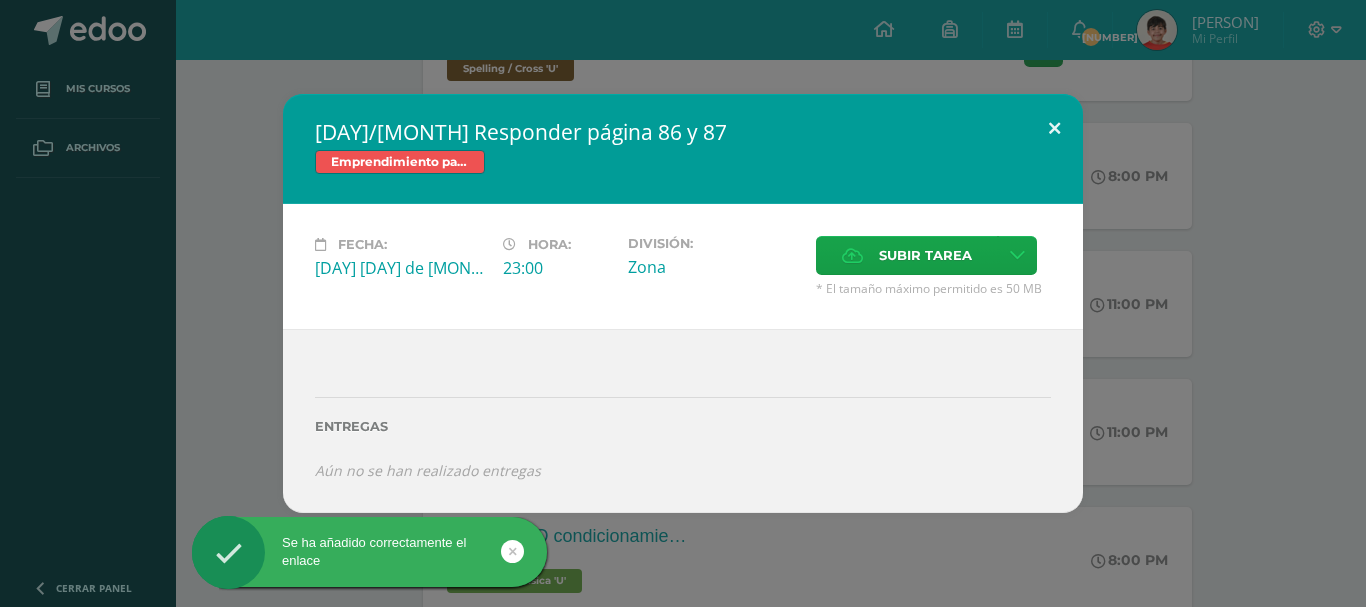 click at bounding box center [1054, 128] 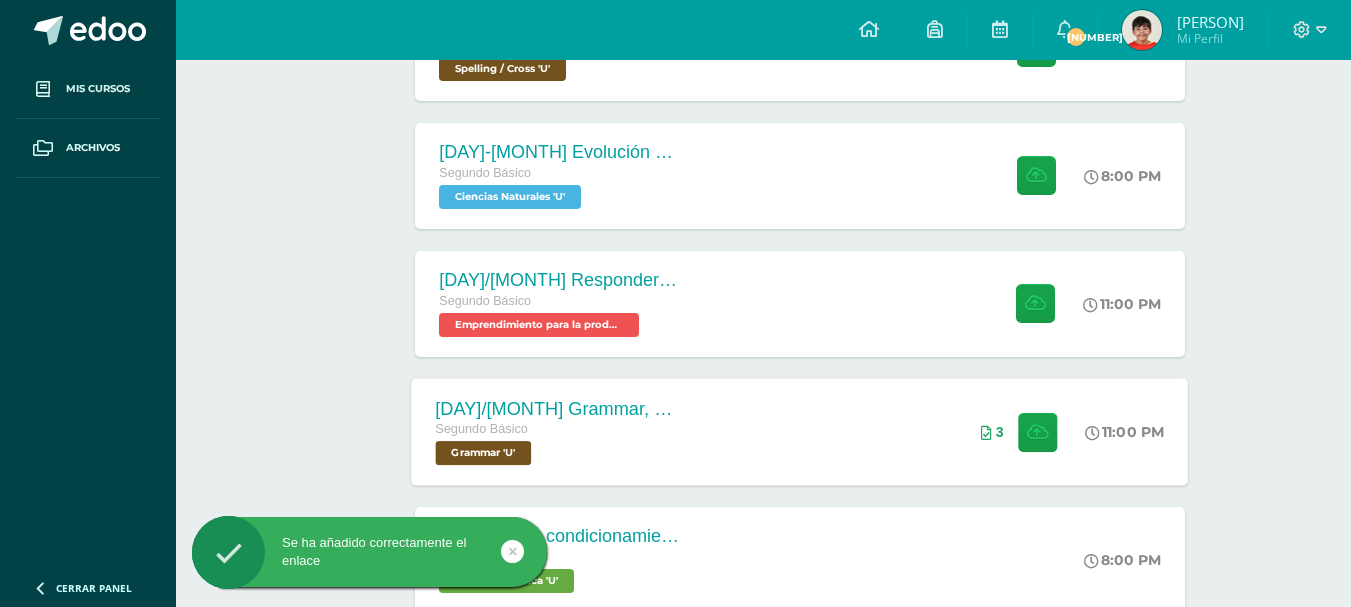 click on "3" at bounding box center [1021, 431] 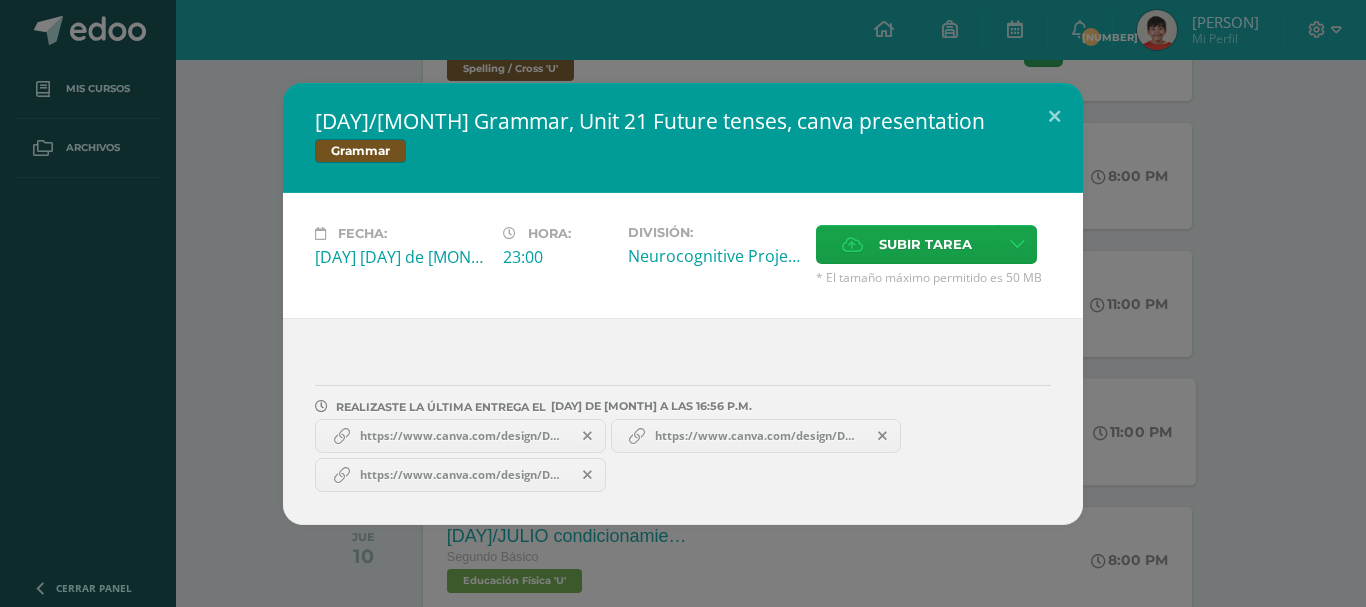click at bounding box center (587, 436) 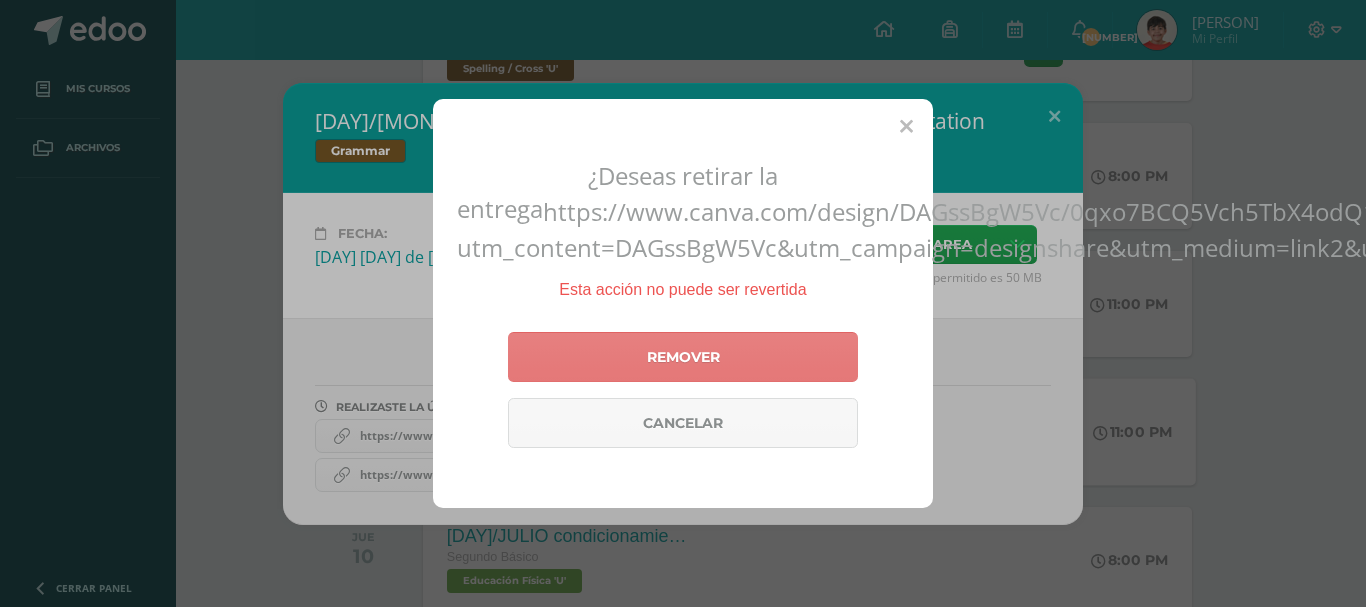 click on "Remover" at bounding box center (683, 357) 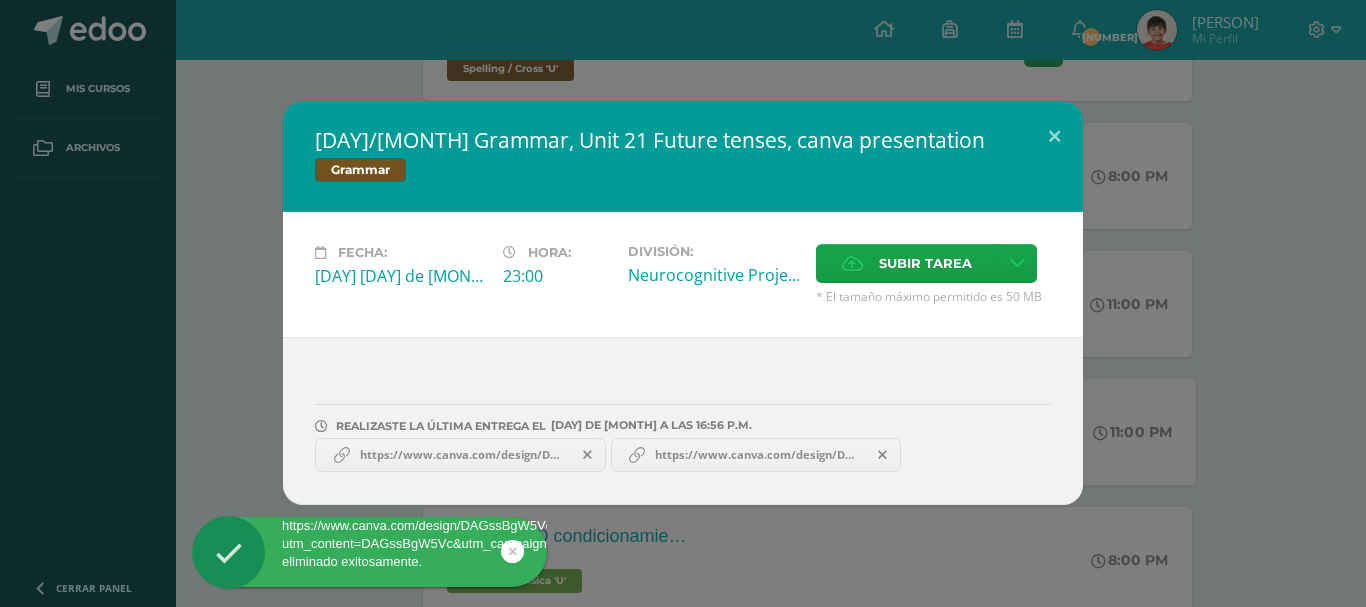 click at bounding box center [587, 455] 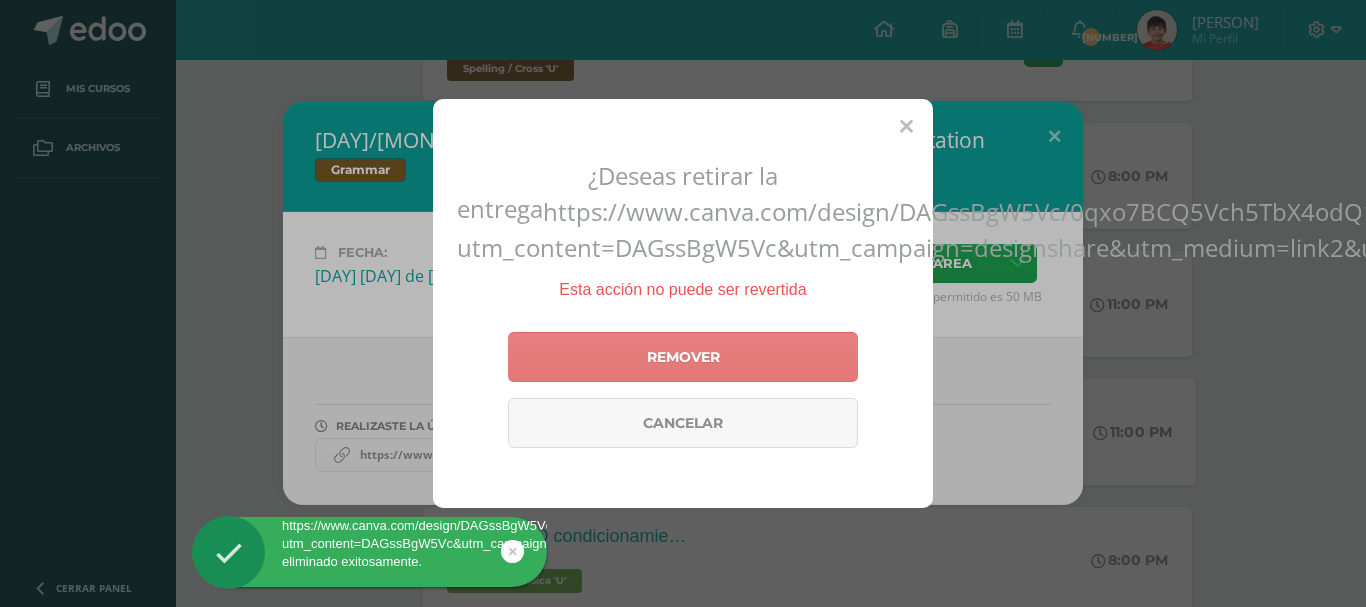 click on "Remover" at bounding box center (683, 357) 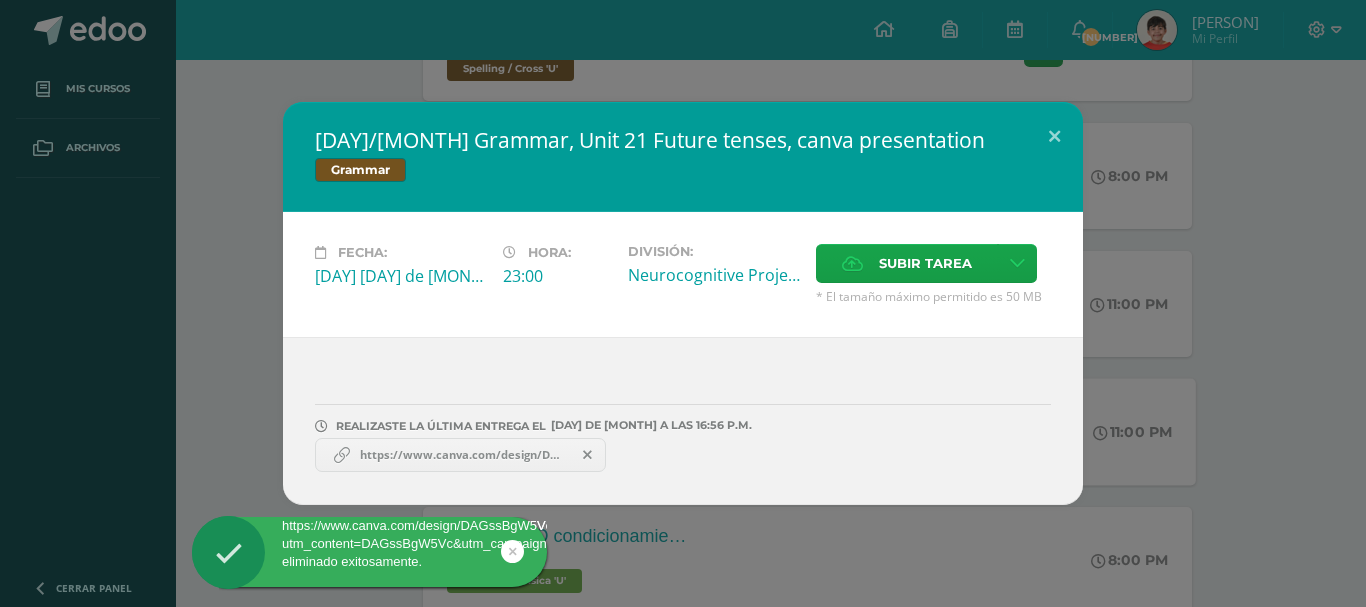 click on "https://www.canva.com/design/DAGssBgW5Vc/0qxo7BCQ5Vch5TbX4odQ1A/edit?utm_content=DAGssBgW5Vc&utm_campaign=designshare&utm_medium=link2&utm_source=sharebutton" at bounding box center [460, 455] 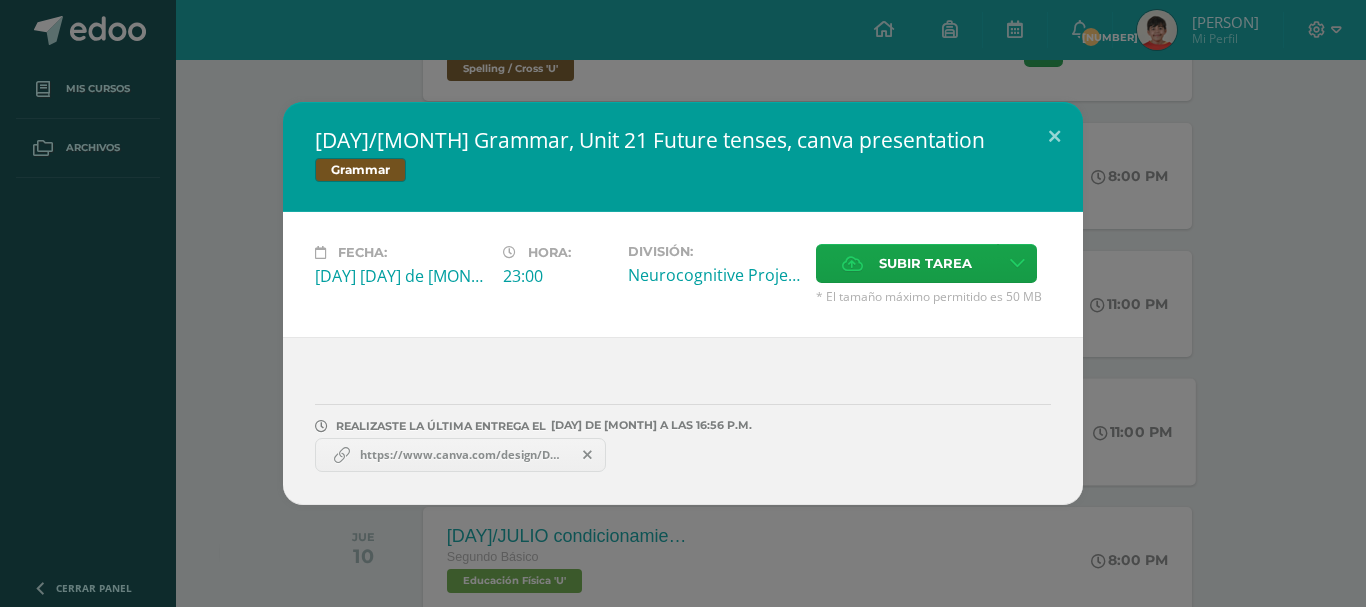 click on "https://www.canva.com/design/DAGssBgW5Vc/0qxo7BCQ5Vch5TbX4odQ1A/edit?utm_content=DAGssBgW5Vc&utm_campaign=designshare&utm_medium=link2&utm_source=sharebutton" at bounding box center (460, 455) 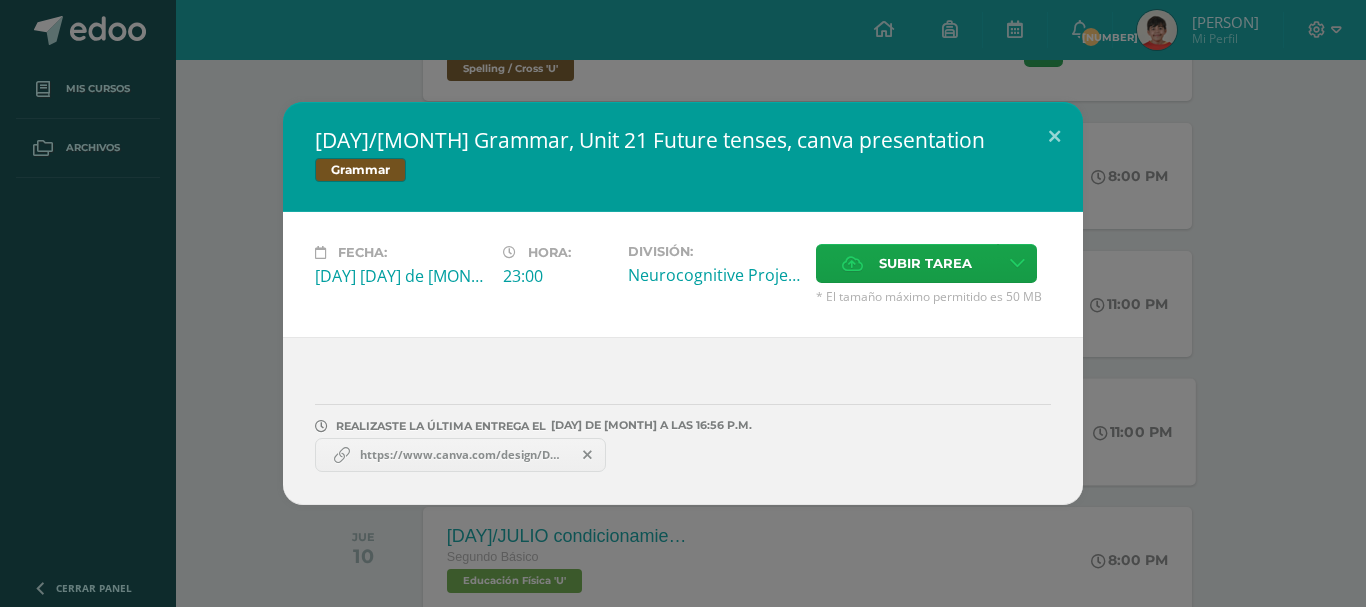 click on "Grammar" at bounding box center (683, 172) 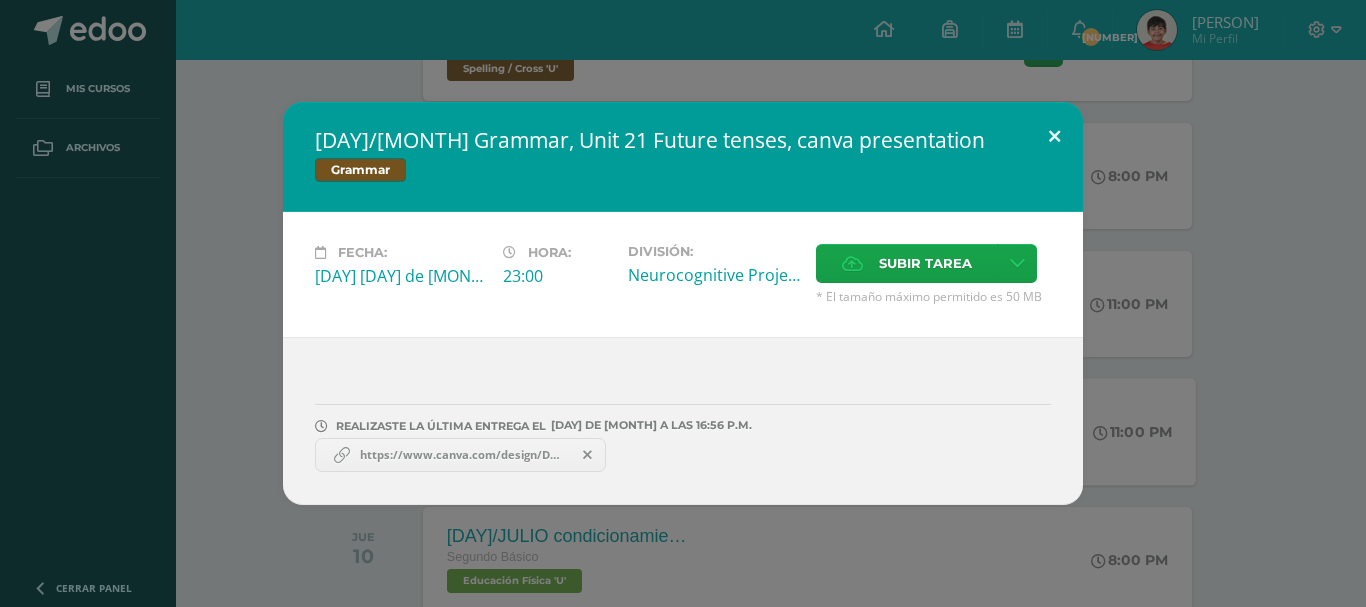 click at bounding box center (1054, 136) 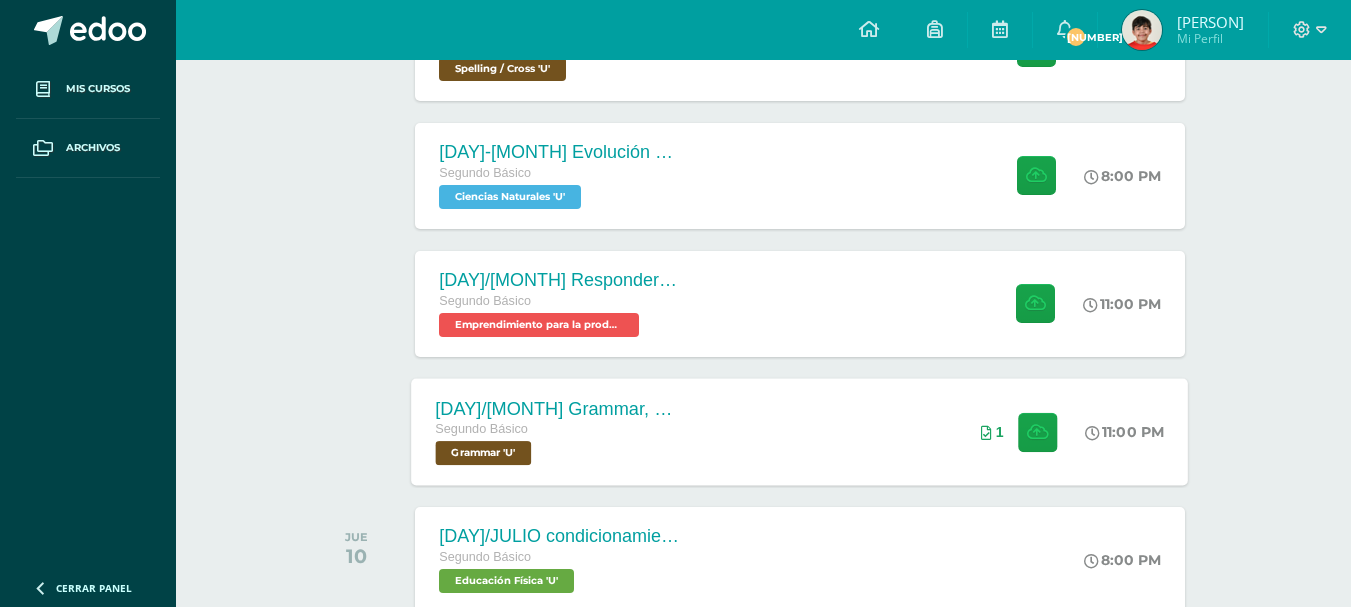 click on "[DAY]/[MONTH] Grammar, Unit 21 Future tenses, canva presentation
Segundo Básico
Grammar 'U'
11:00 [AM/PM]
1
[DAY]/[MONTH] Grammar, Unit 21 Future tenses, canva presentation
Grammar" at bounding box center (800, 431) 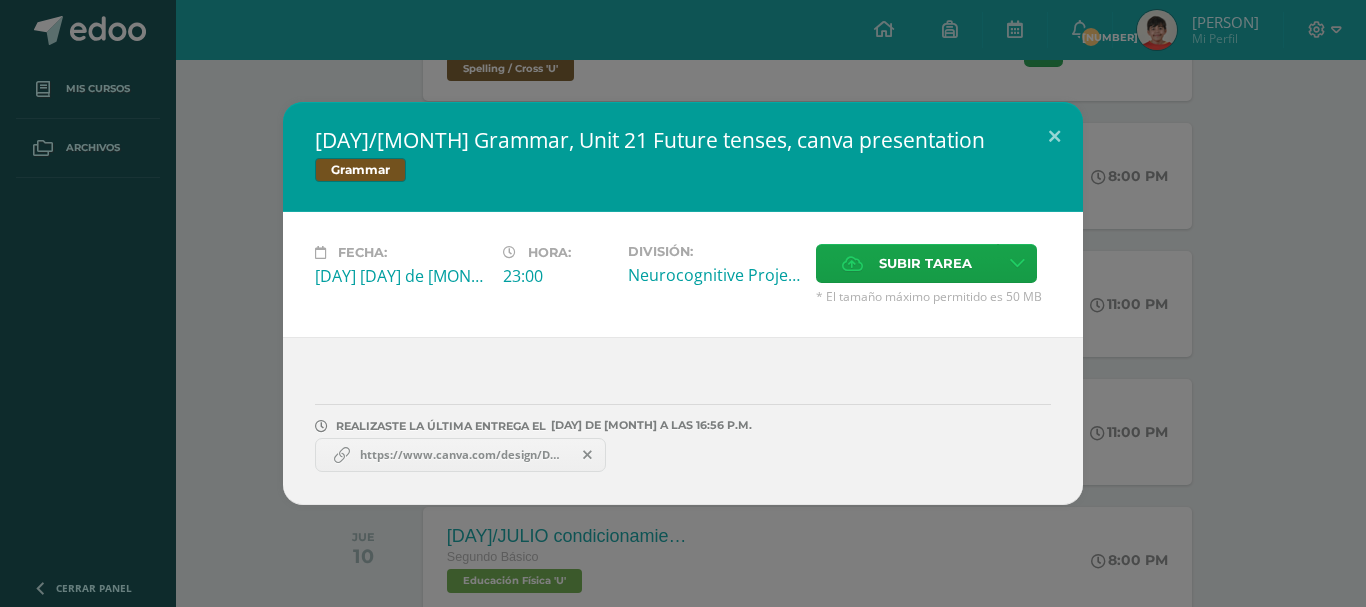 click on "https://www.canva.com/design/DAGssBgW5Vc/0qxo7BCQ5Vch5TbX4odQ1A/edit?utm_content=DAGssBgW5Vc&utm_campaign=designshare&utm_medium=link2&utm_source=sharebutton" at bounding box center [460, 455] 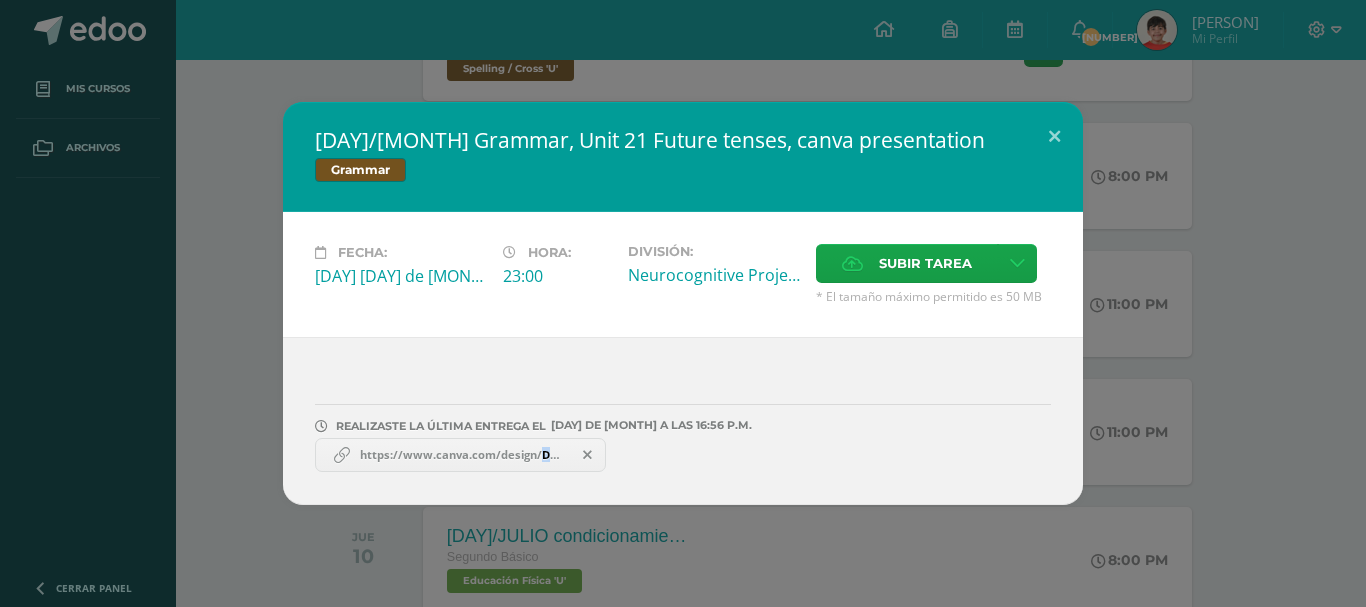 click on "https://www.canva.com/design/DAGssBgW5Vc/0qxo7BCQ5Vch5TbX4odQ1A/edit?utm_content=DAGssBgW5Vc&utm_campaign=designshare&utm_medium=link2&utm_source=sharebutton" at bounding box center (460, 455) 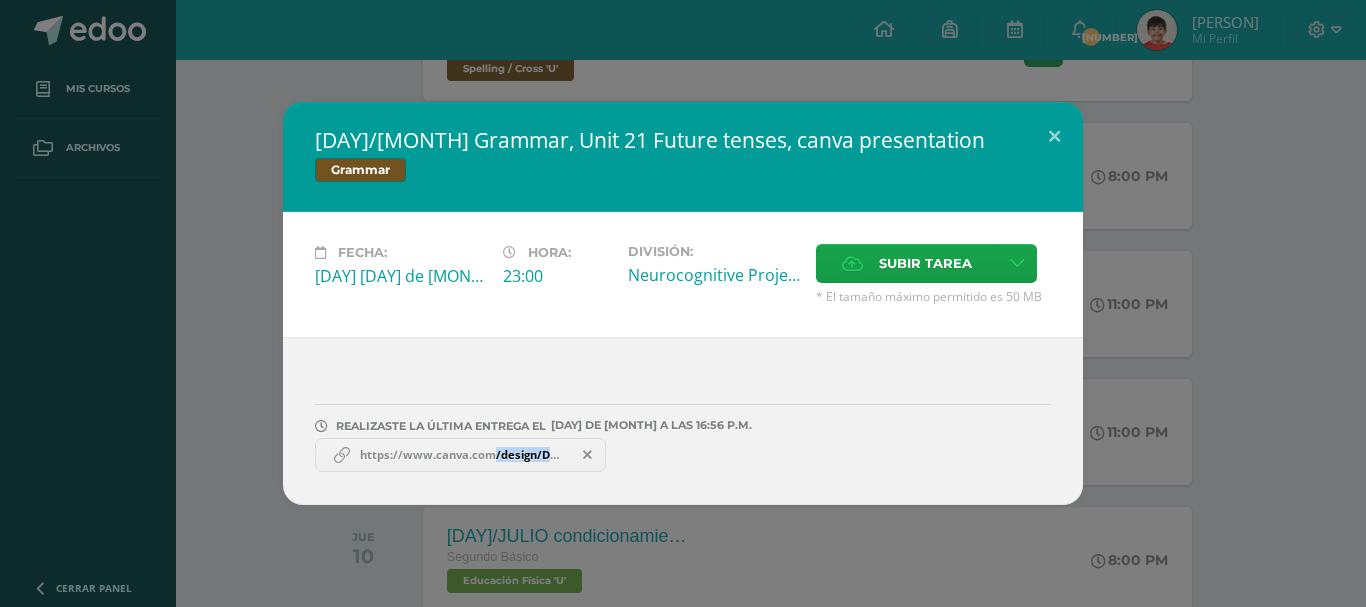 click on "https://www.canva.com/design/DAGssBgW5Vc/0qxo7BCQ5Vch5TbX4odQ1A/edit?utm_content=DAGssBgW5Vc&utm_campaign=designshare&utm_medium=link2&utm_source=sharebutton" at bounding box center (460, 455) 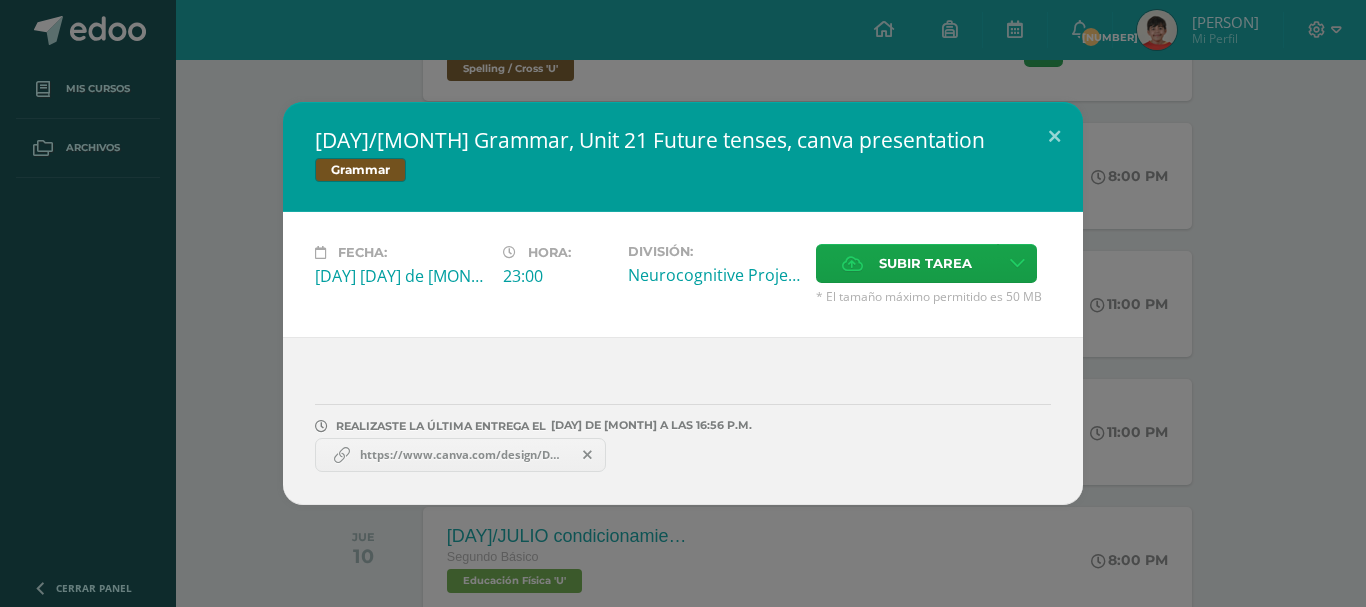 click on "REALIZASTE LA ÚLTIMA ENTREGA EL
09 DE [MONTH] A LAS 16:56 P.M." at bounding box center (683, 409) 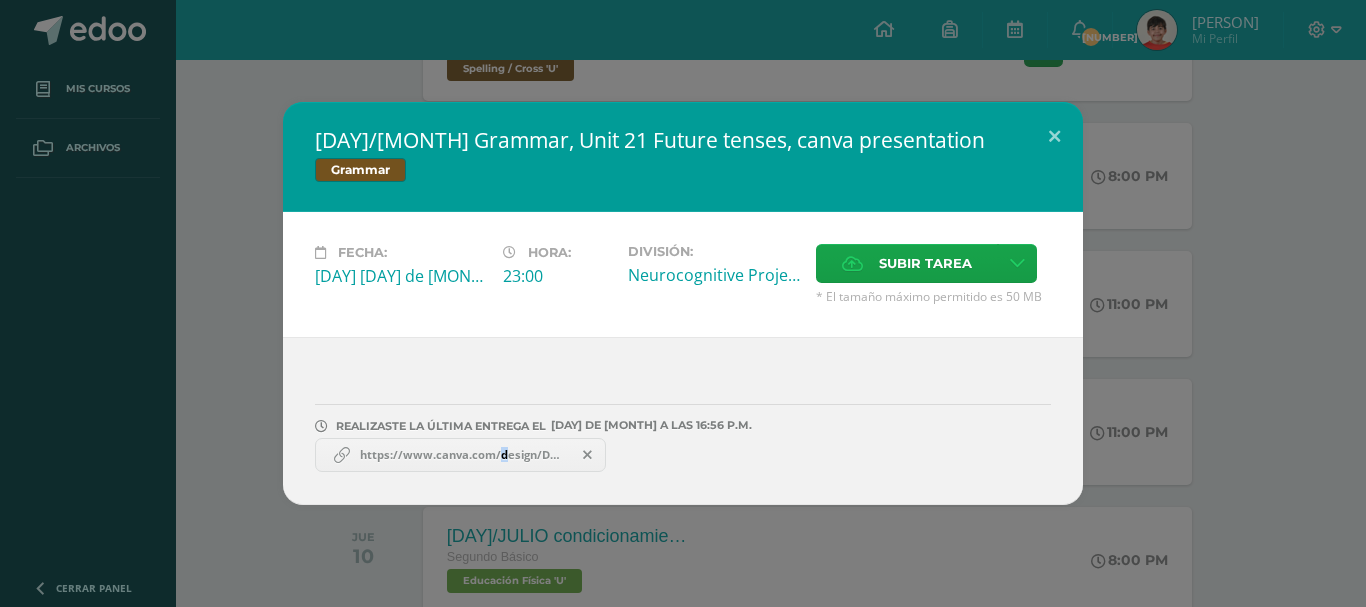 click on "https://www.canva.com/design/DAGssBgW5Vc/0qxo7BCQ5Vch5TbX4odQ1A/edit?utm_content=DAGssBgW5Vc&utm_campaign=designshare&utm_medium=link2&utm_source=sharebutton" at bounding box center (460, 455) 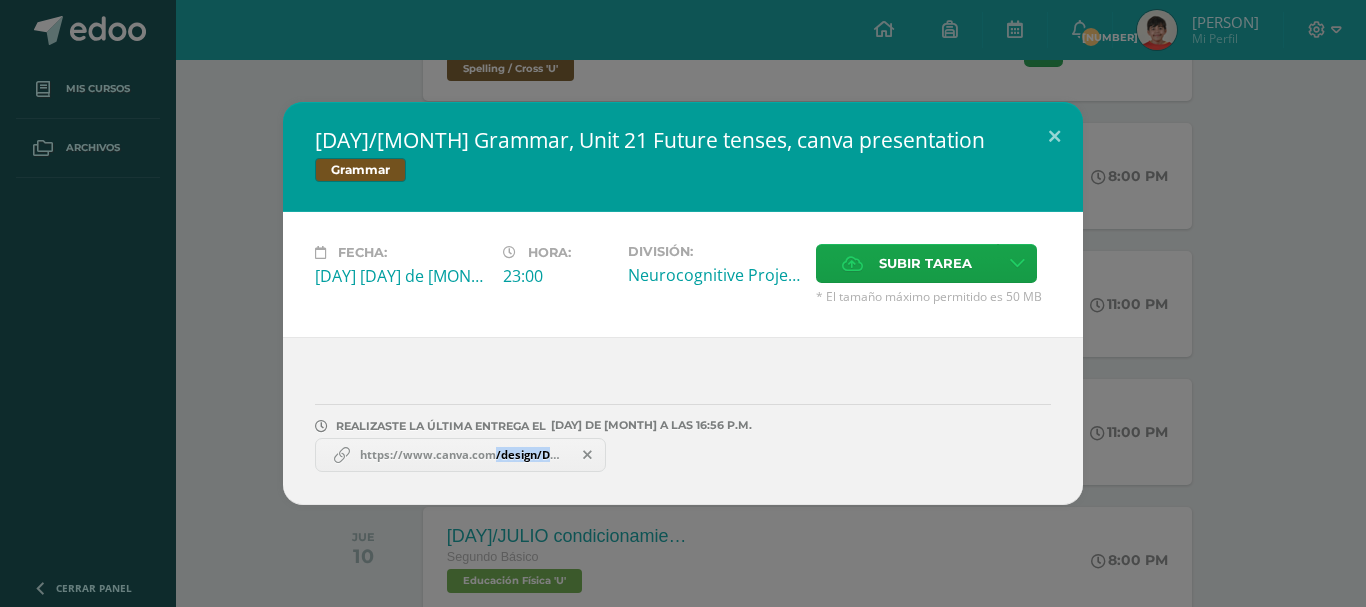 drag, startPoint x: 358, startPoint y: 457, endPoint x: 659, endPoint y: 461, distance: 301.02658 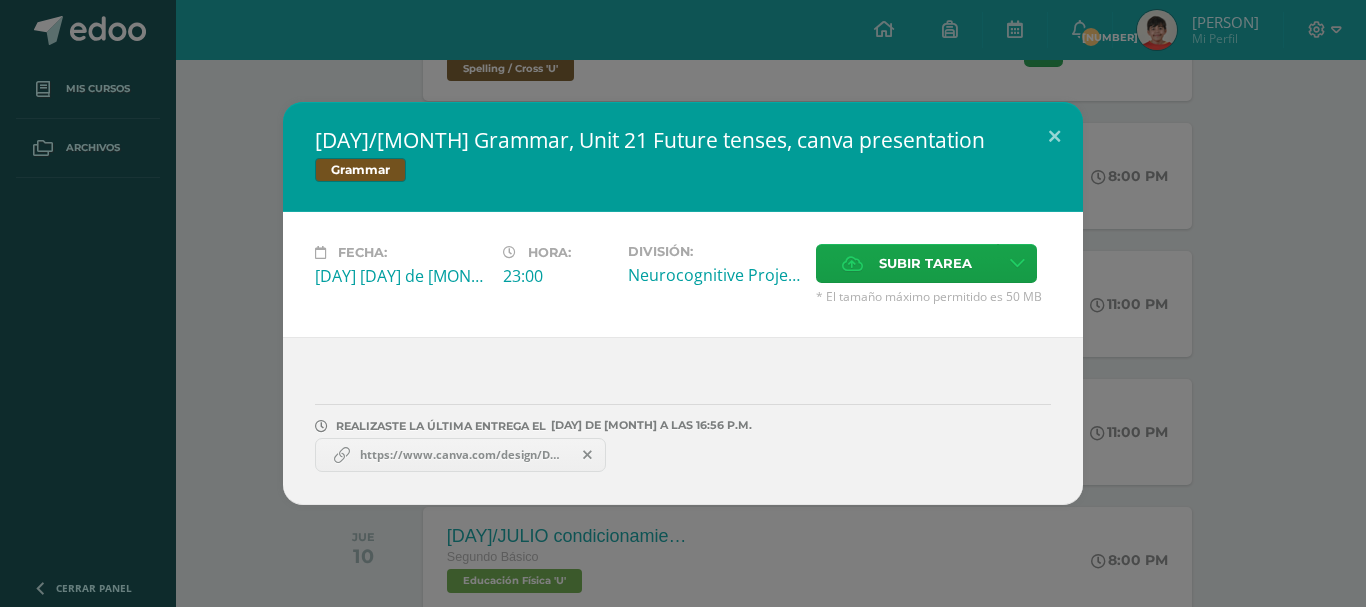 click on "https://www.canva.com/design/DAGssBgW5Vc/0qxo7BCQ5Vch5TbX4odQ1A/edit?utm_content=DAGssBgW5Vc&utm_campaign=designshare&utm_medium=link2&utm_source=sharebutton" at bounding box center (683, 452) 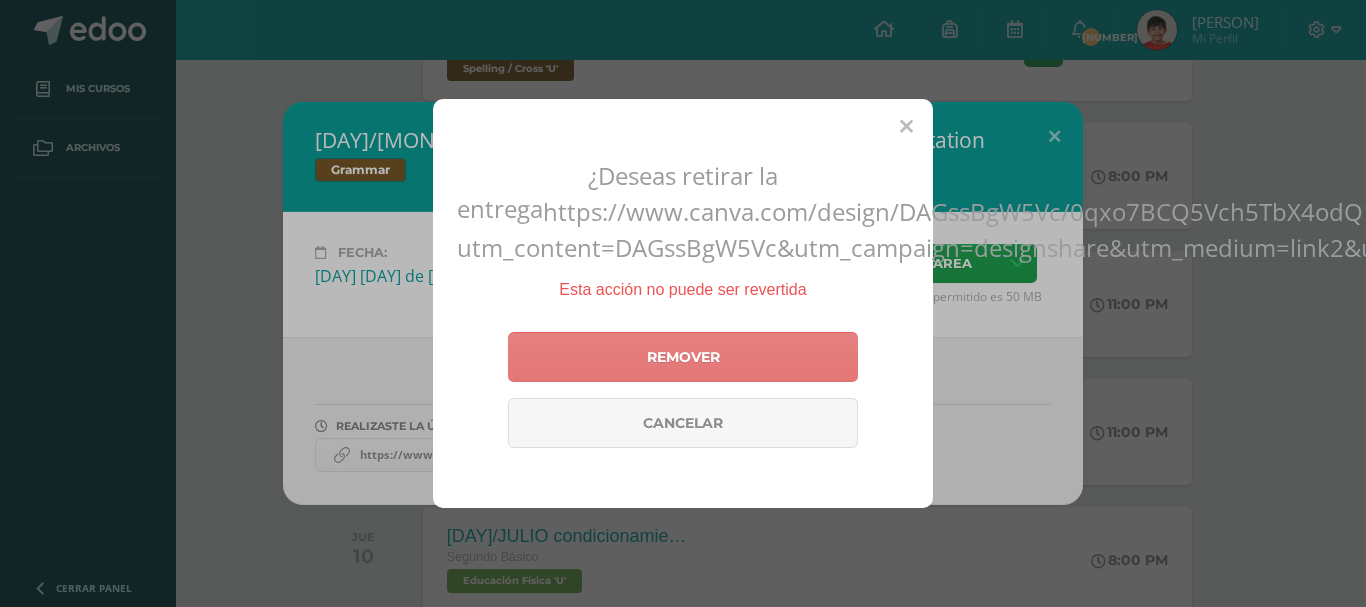 click on "Remover" at bounding box center (683, 357) 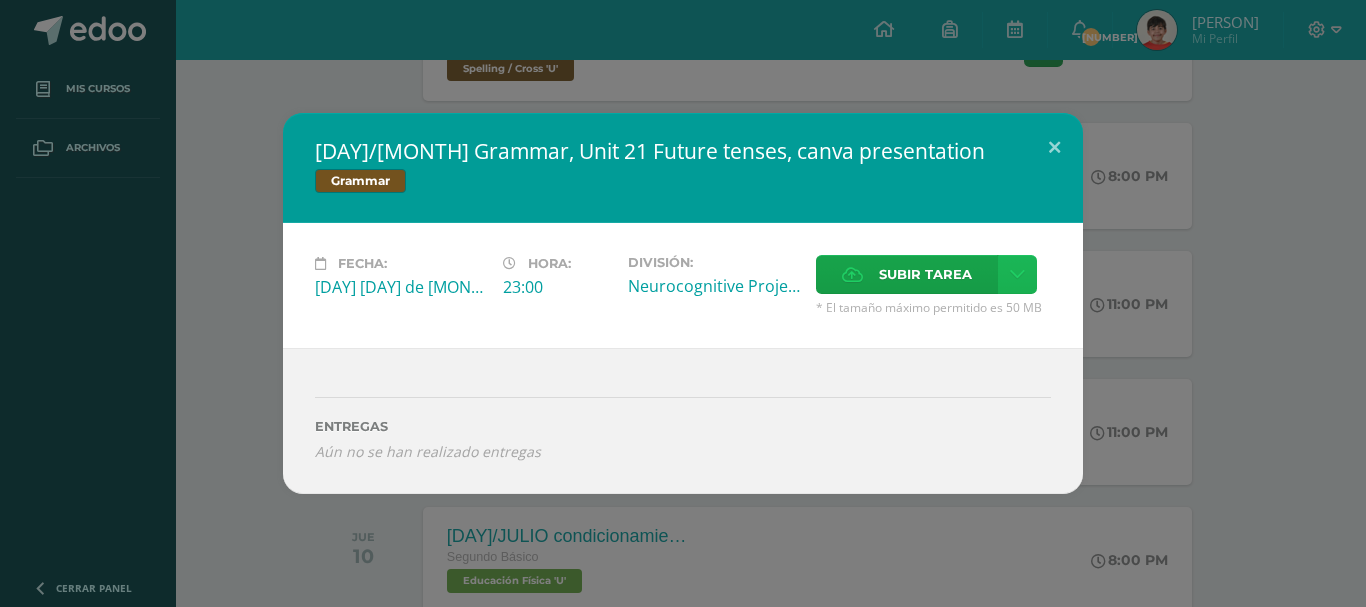 click at bounding box center [1017, 274] 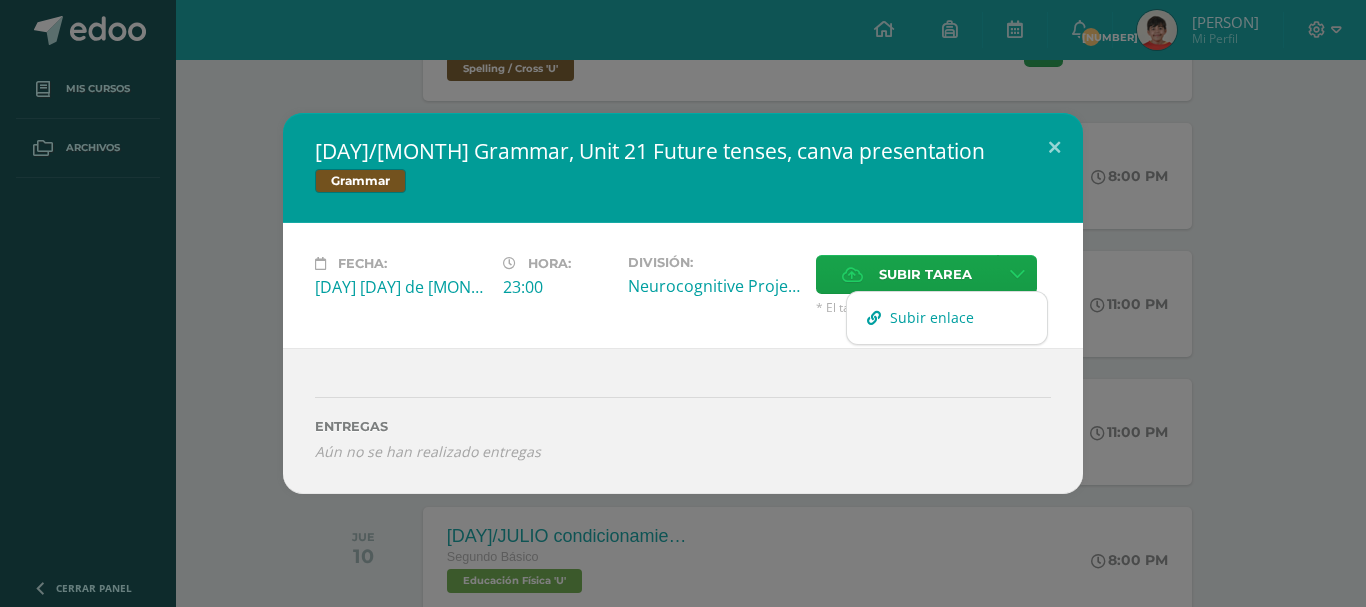 click on "Subir enlace" at bounding box center [932, 317] 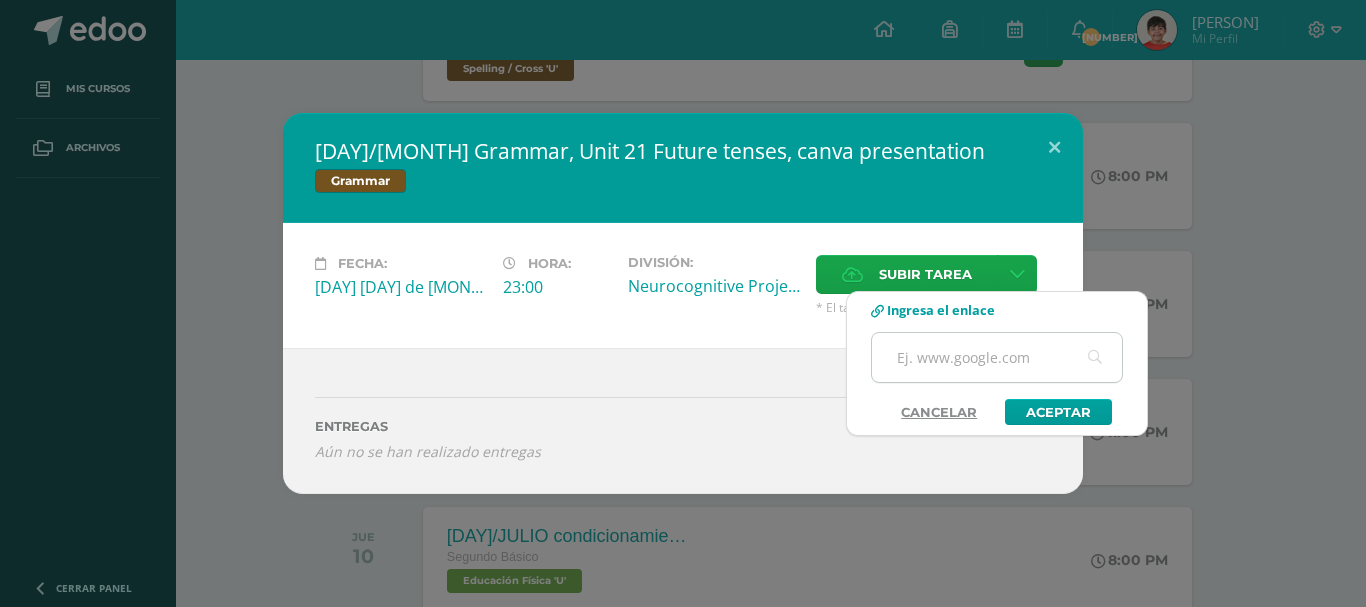 click at bounding box center (997, 357) 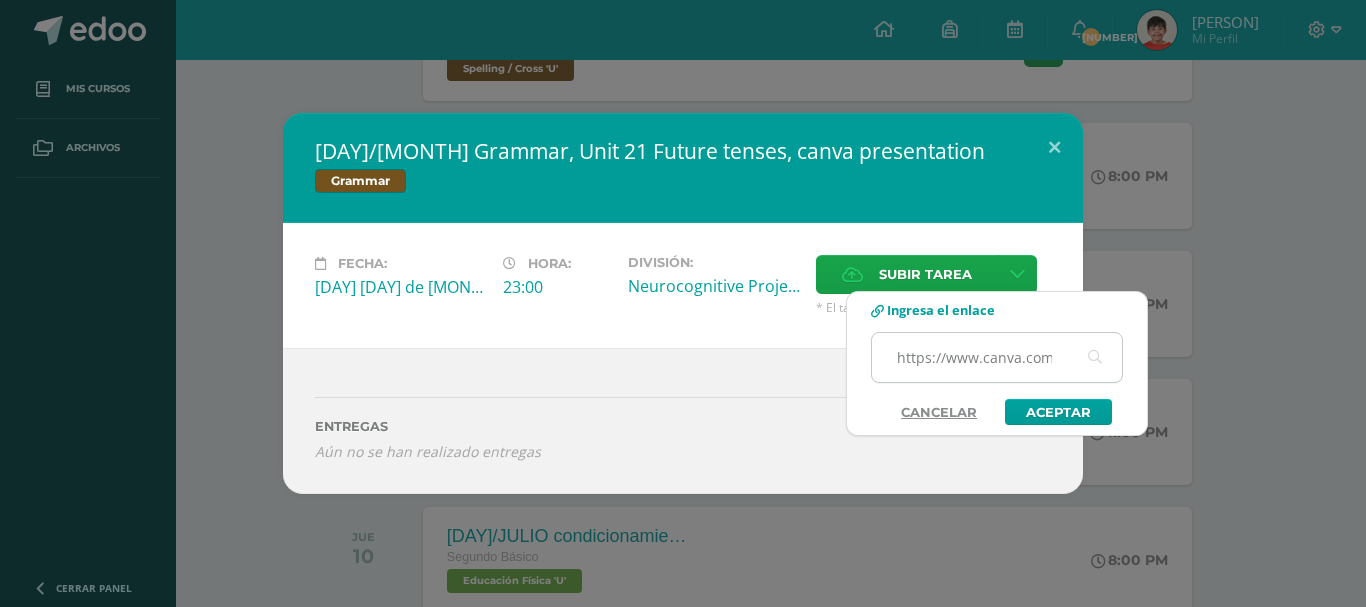 scroll, scrollTop: 0, scrollLeft: 1065, axis: horizontal 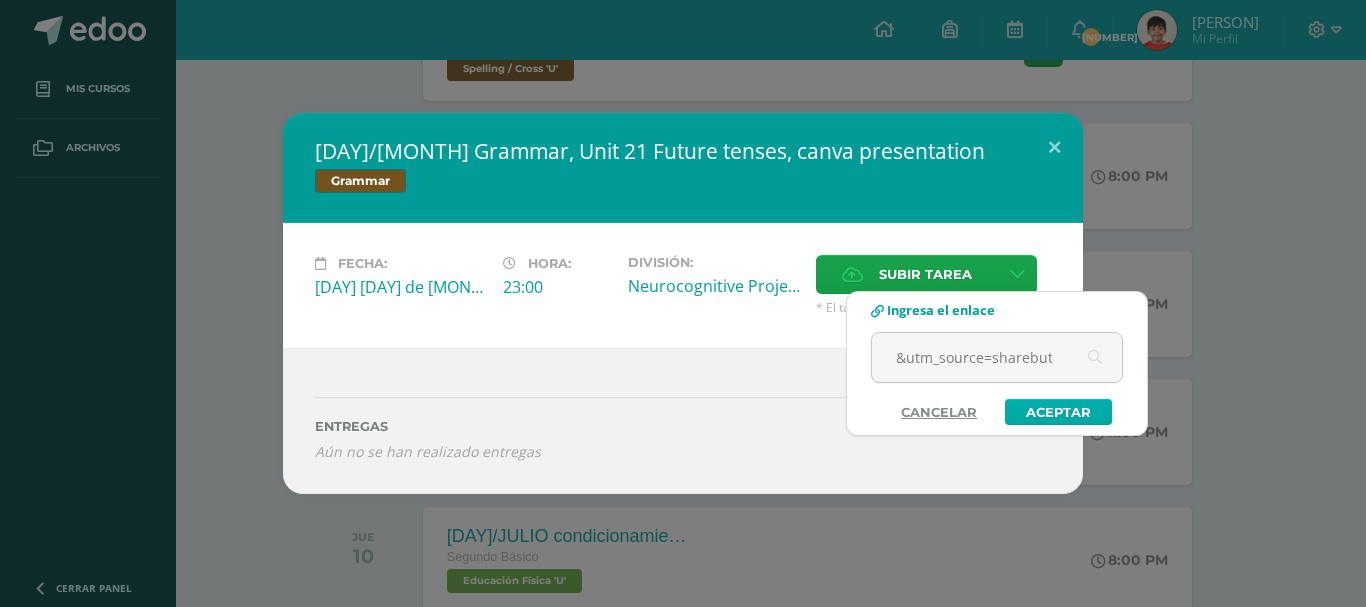 type on "https://www.canva.com/design/DAGssBgW5Vc/0qxo7BCQ5Vch5TbX4odQ1A/edit?utm_content=DAGssBgW5Vc&utm_campaign=designshare&utm_medium=link2&utm_source=sharebutton" 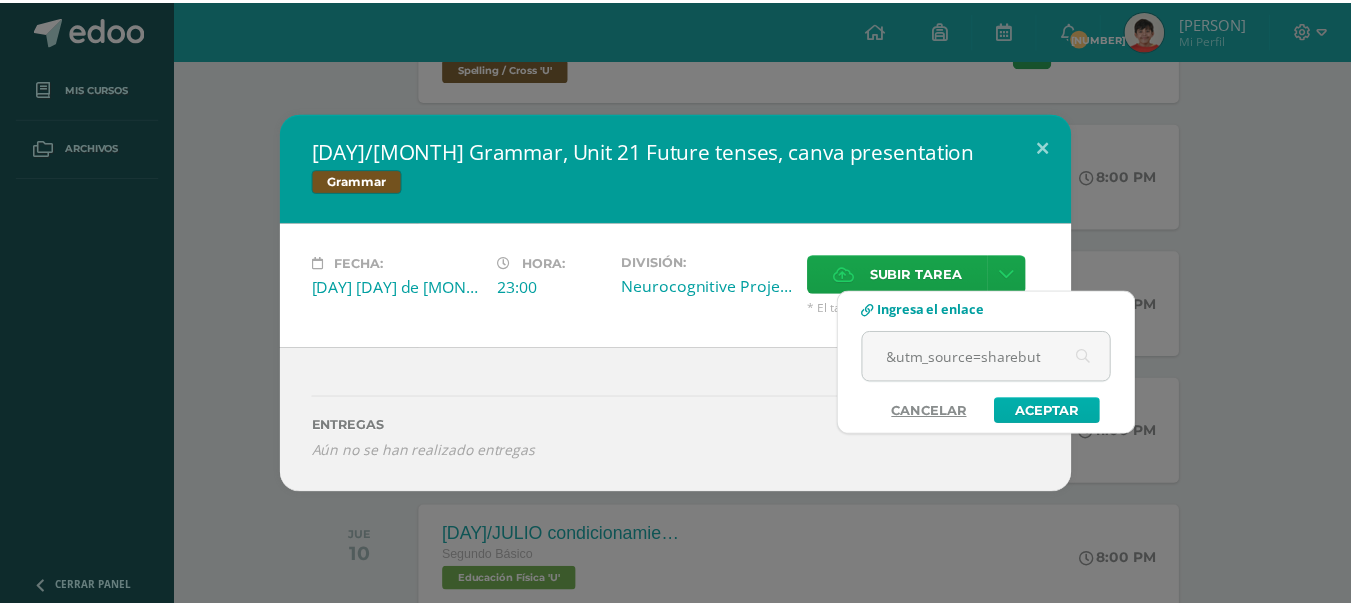 scroll, scrollTop: 0, scrollLeft: 0, axis: both 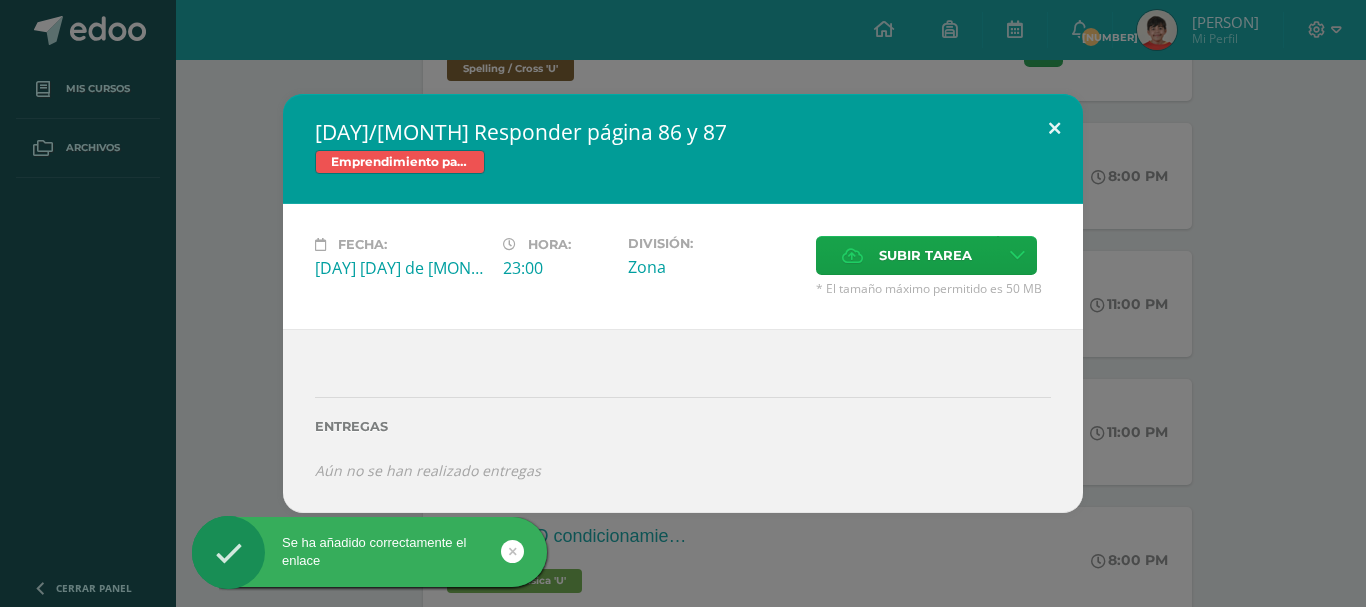 click at bounding box center (1054, 128) 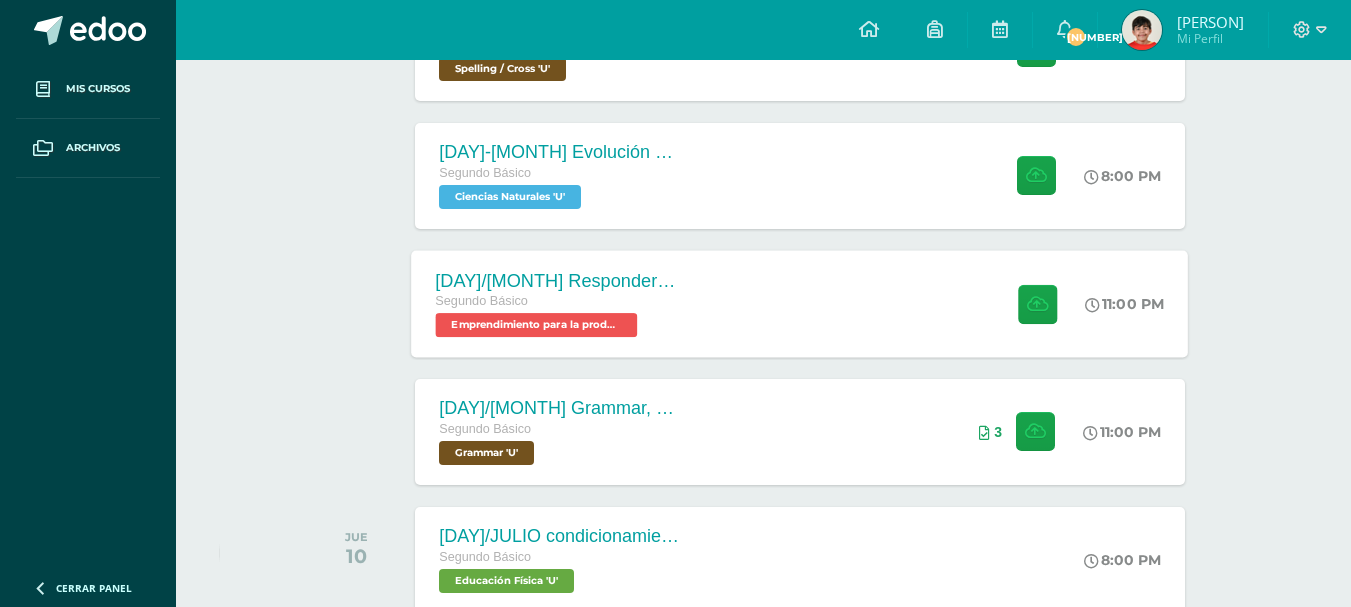 click on "[DAY]/[MONTH] Responder página 86 y 87
Segundo Básico
Emprendimiento para la productividad 'U'
11:00 [AM/PM]
[DAY]/[MONTH] Responder página 86 y 87
Emprendimiento para la productividad
?" at bounding box center [800, 303] 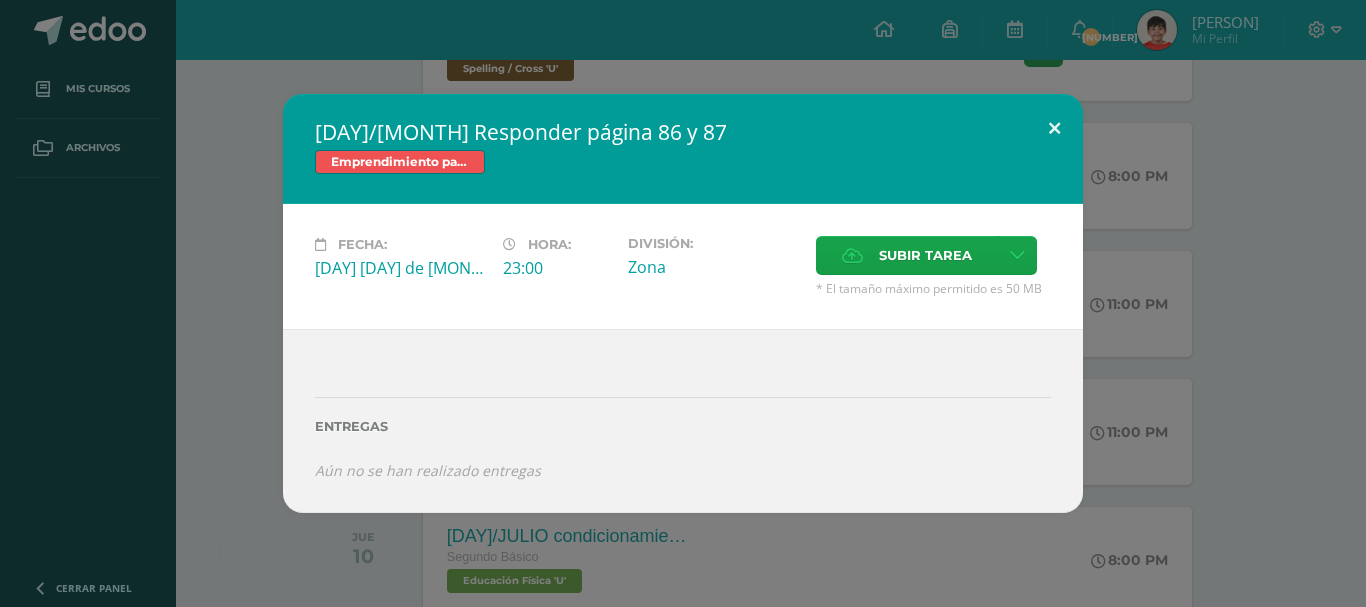 click at bounding box center (1054, 128) 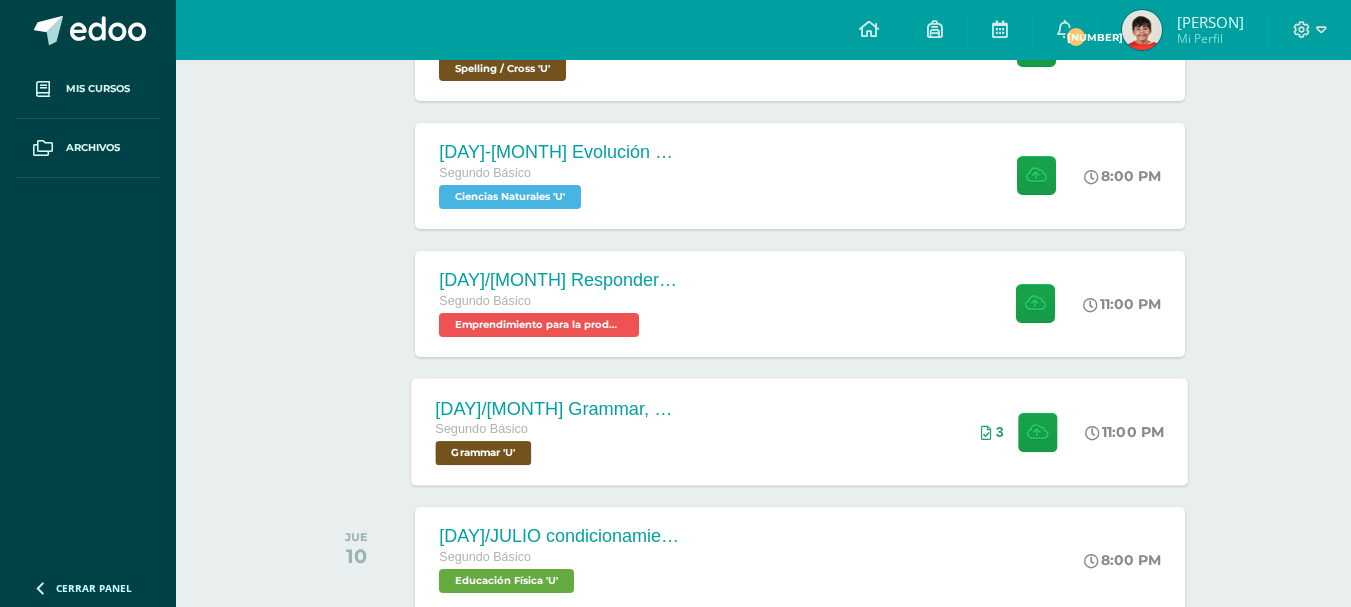 click on "[DAY]/[MONTH] Grammar, Unit 21 Future tenses, canva presentation
Segundo Básico
Grammar 'U'
11:00 [AM/PM]
[DAY]/[MONTH] Grammar, Unit 21 Future tenses, canva presentation
Grammar" at bounding box center (800, 431) 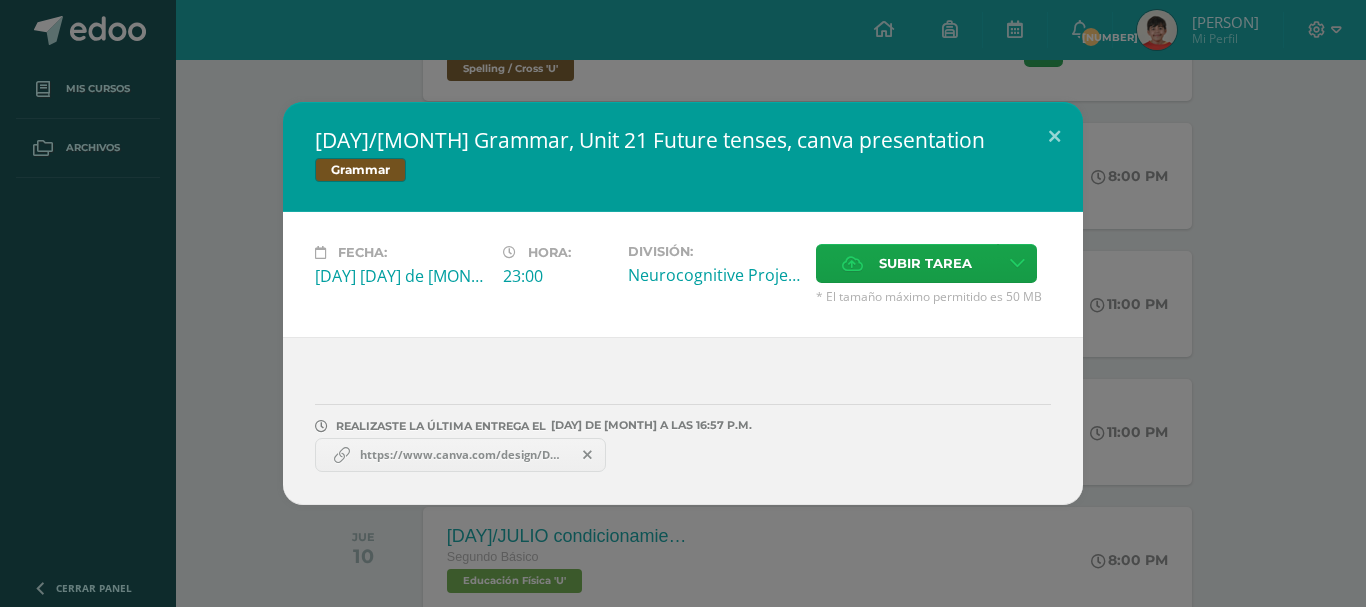 click at bounding box center [587, 455] 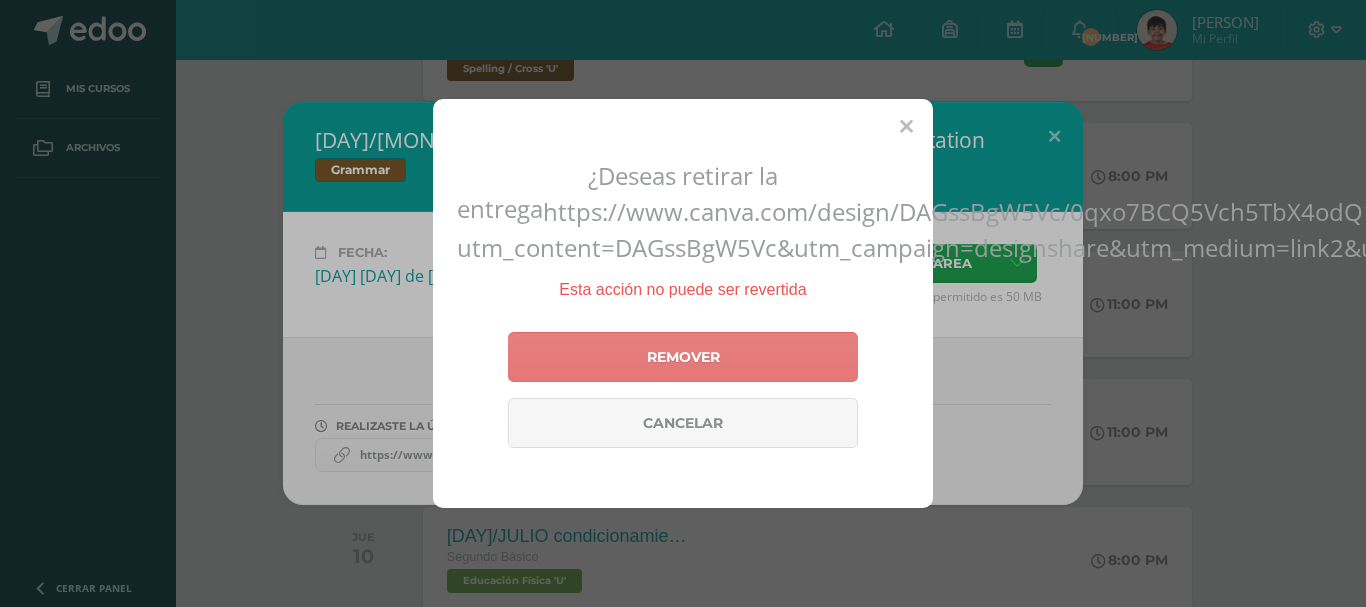 click on "Remover" at bounding box center (683, 357) 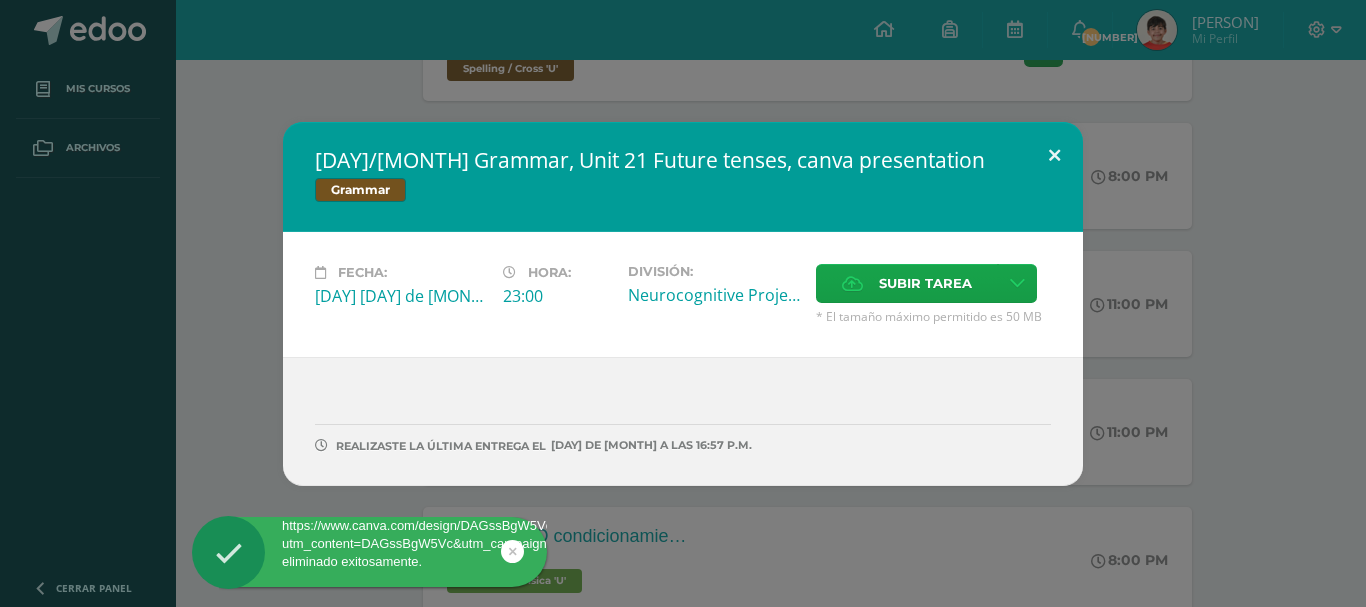 click at bounding box center (1054, 156) 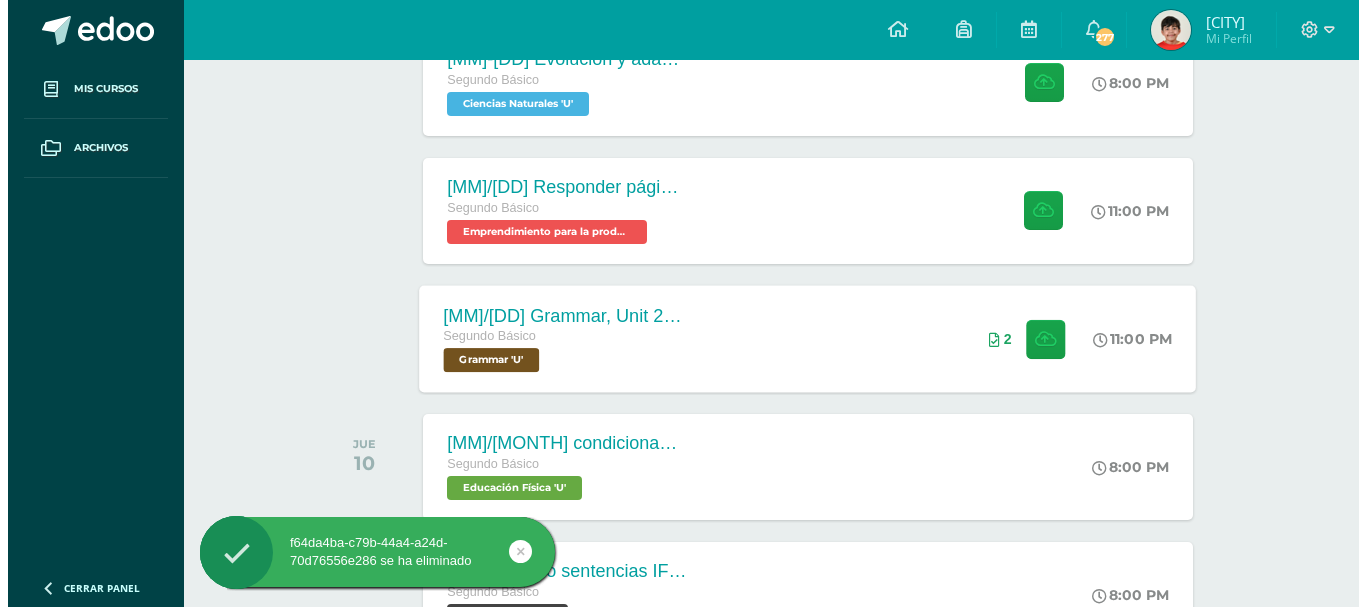 scroll, scrollTop: 500, scrollLeft: 0, axis: vertical 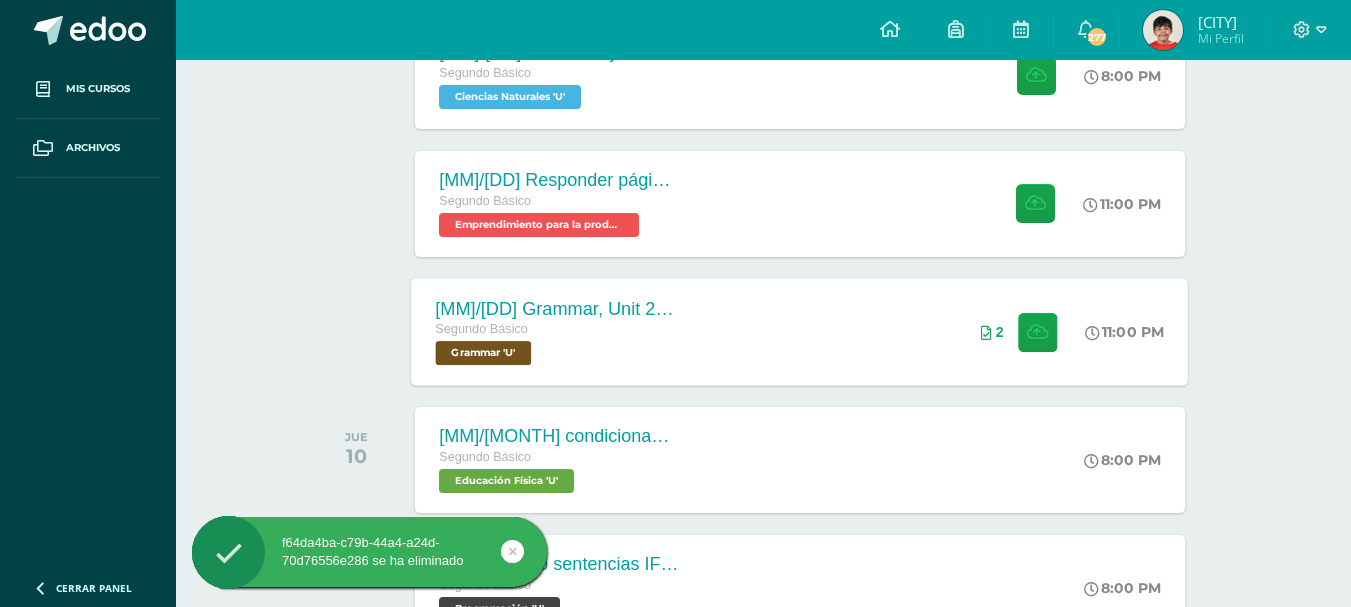 click on "[MM]/[DD] Grammar, Unit 21 Future tenses, canva presentation
Segundo Básico
Grammar 'U'
[TIME]
2
[MM]/[DD] Grammar, Unit 21 Future tenses, canva presentation" at bounding box center (800, 331) 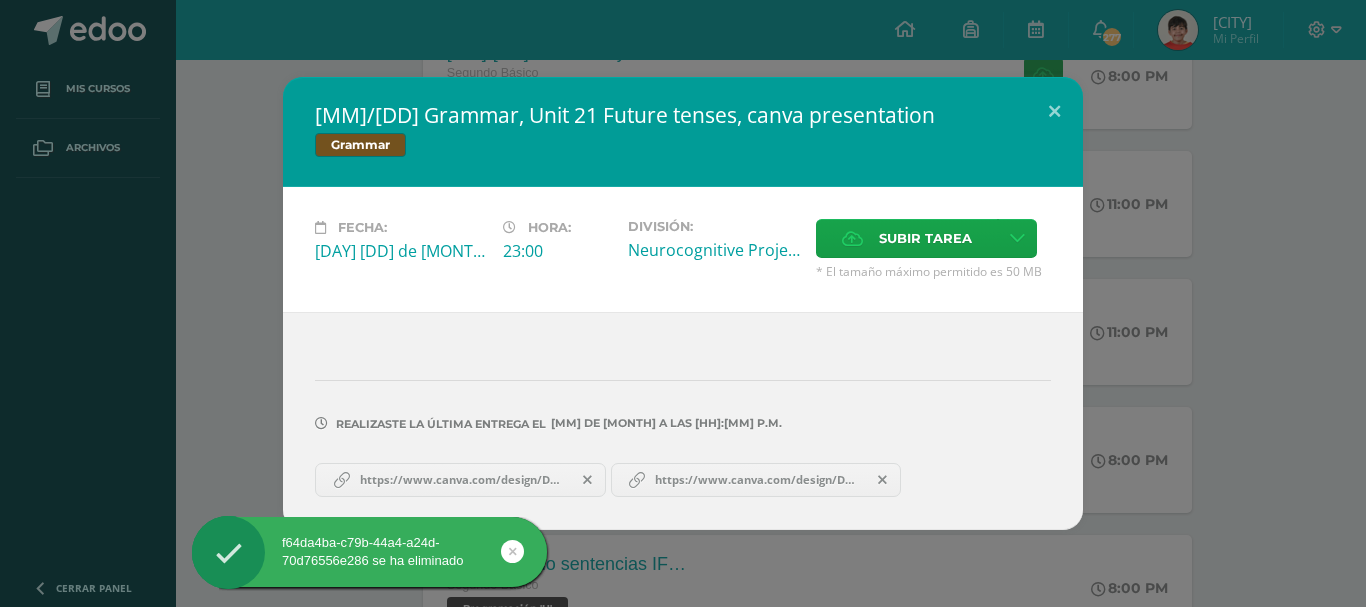 click at bounding box center [587, 480] 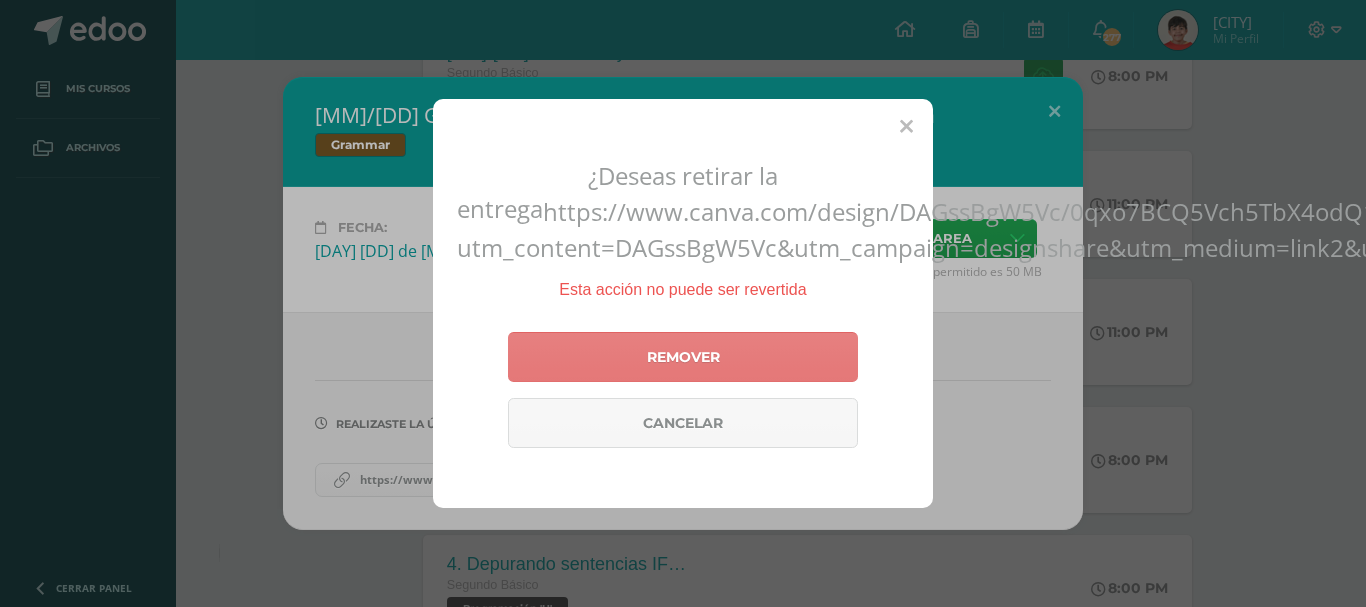 click on "Remover" at bounding box center (683, 357) 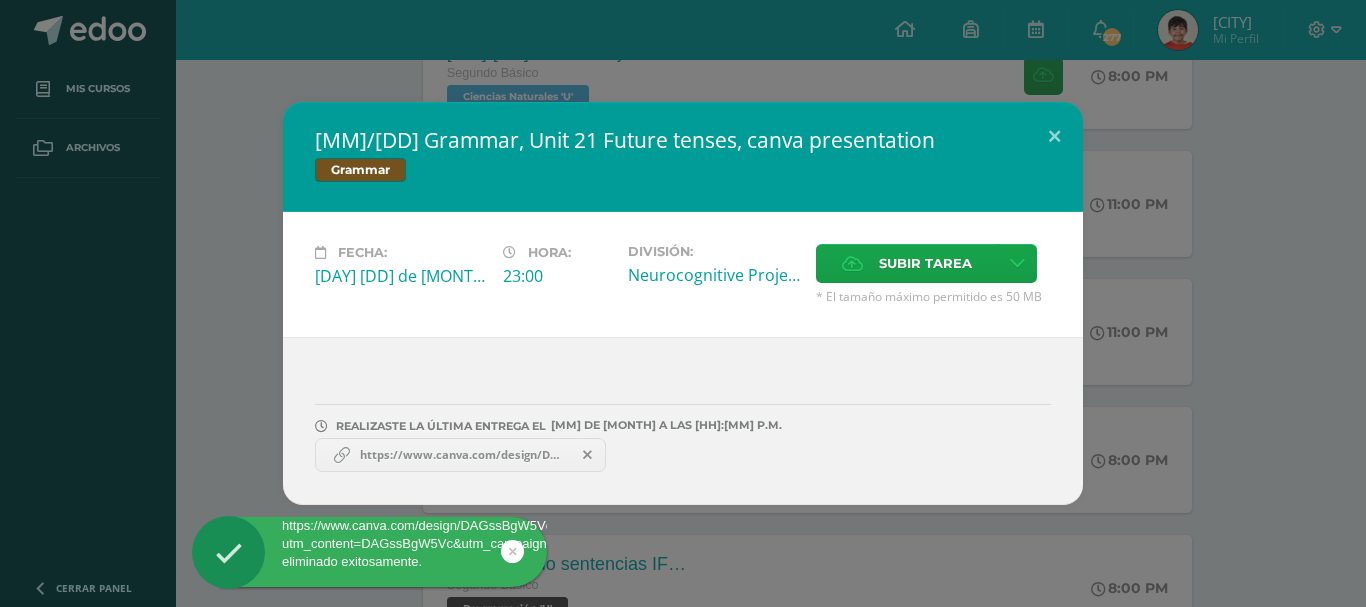 click at bounding box center [587, 455] 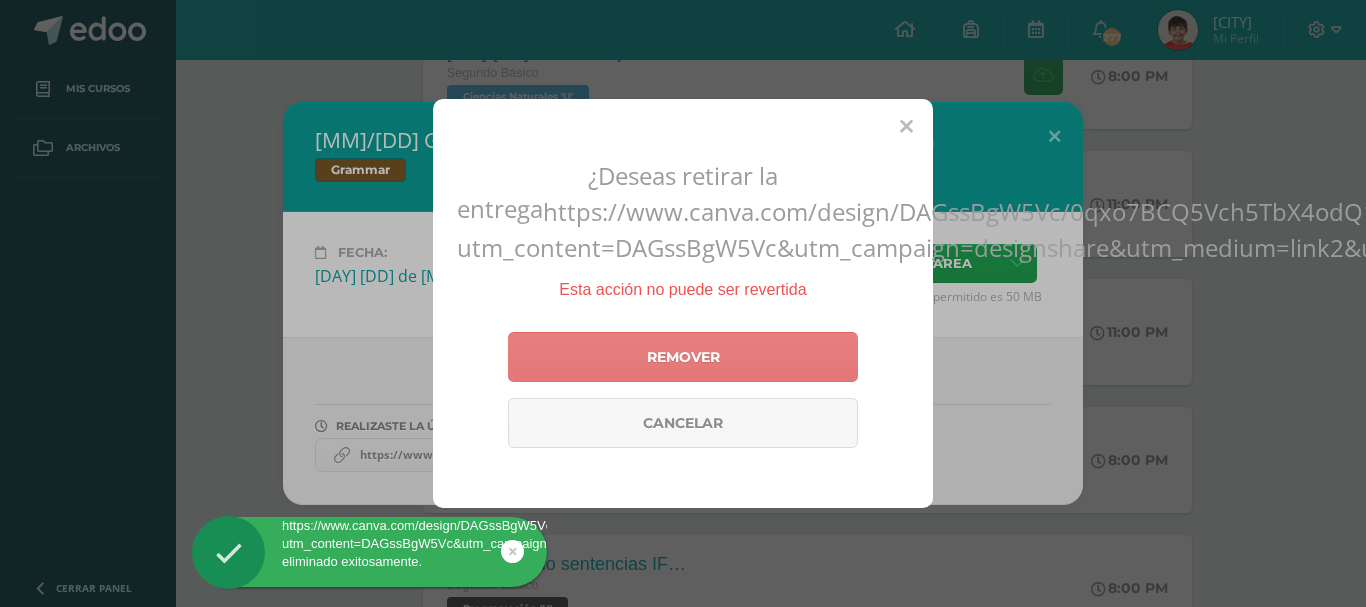 click on "Remover" at bounding box center (683, 357) 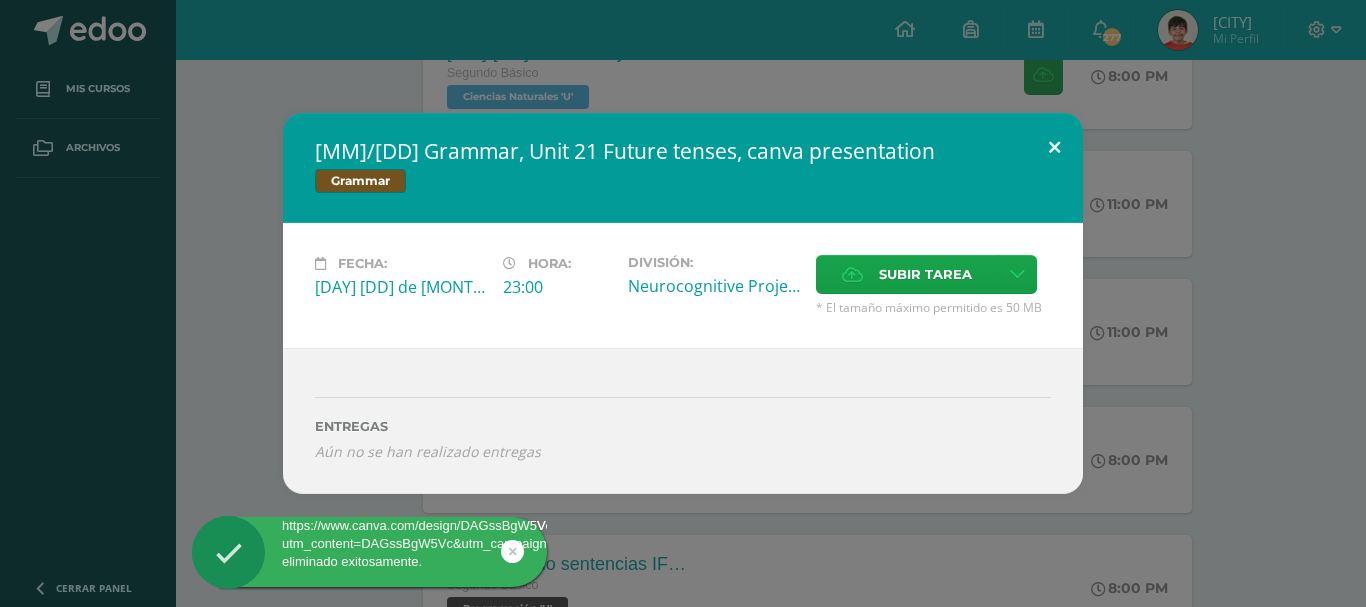 click at bounding box center (1054, 147) 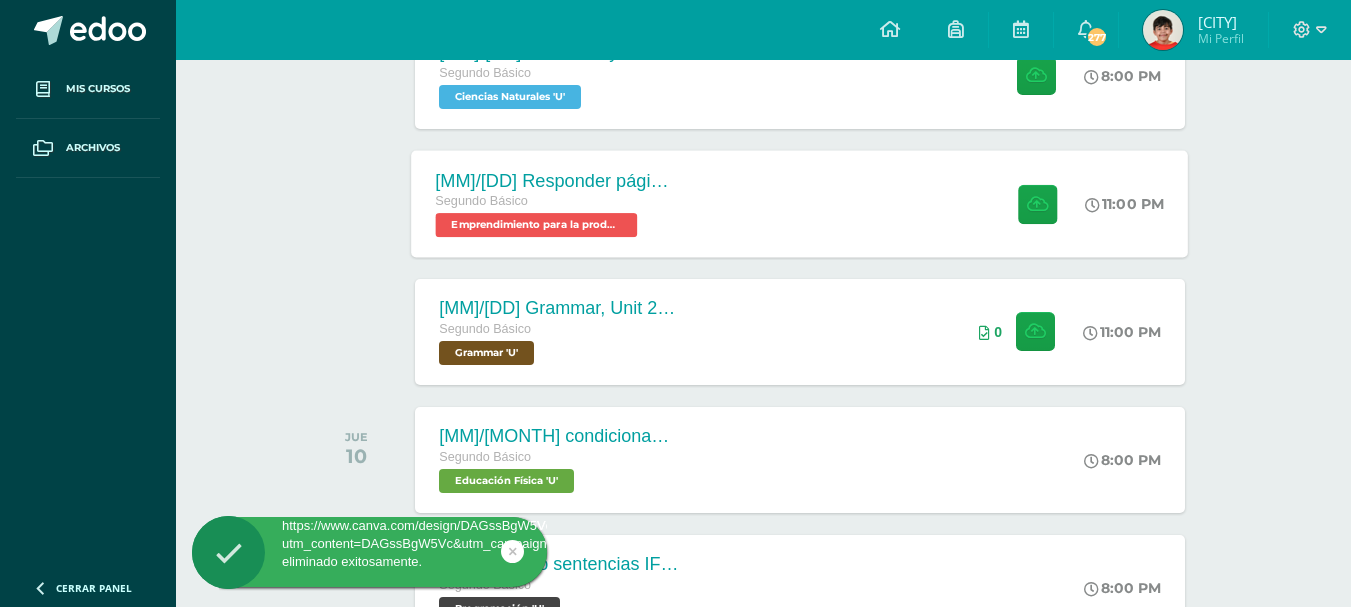 click on "[DAY]/[MONTH] Responder página 86 y 87
Segundo Básico
Emprendimiento para la productividad 'U'
11:00 [AM/PM]
[DAY]/[MONTH] Responder página 86 y 87
Emprendimiento para la productividad" at bounding box center [800, 203] 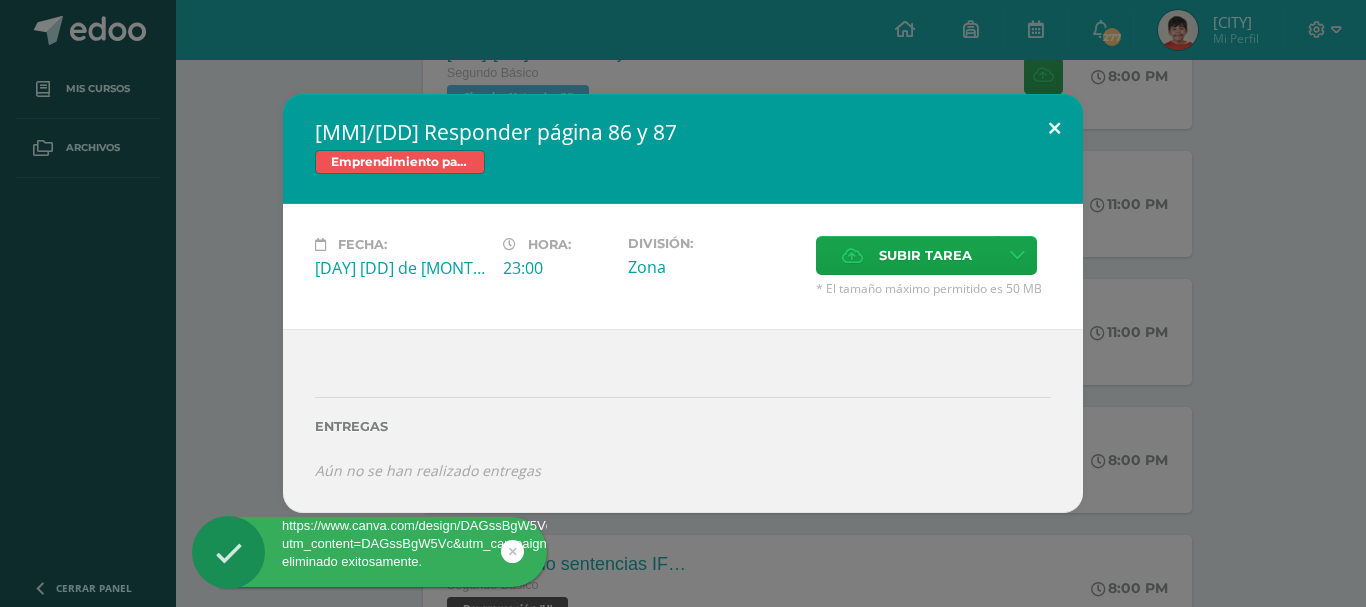 click at bounding box center [1054, 128] 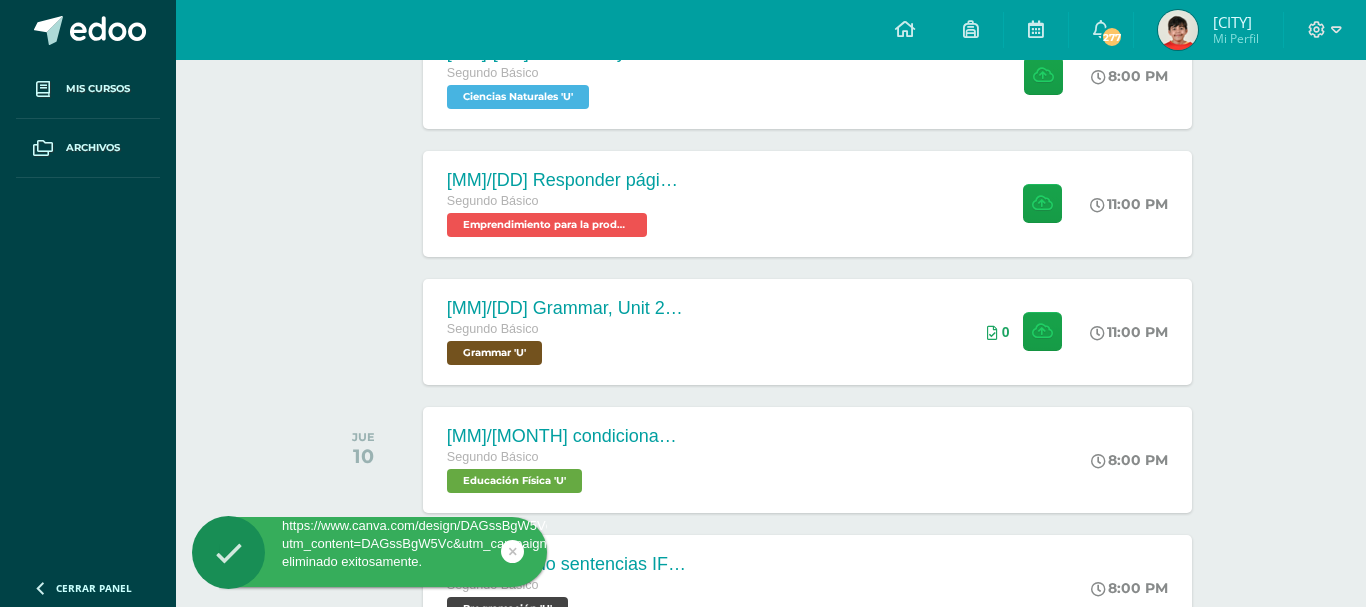 click on "9/7 Grammar, Unit 21 Future tenses, canva presentation
Segundo Básico
Grammar 'U'" at bounding box center (567, 332) 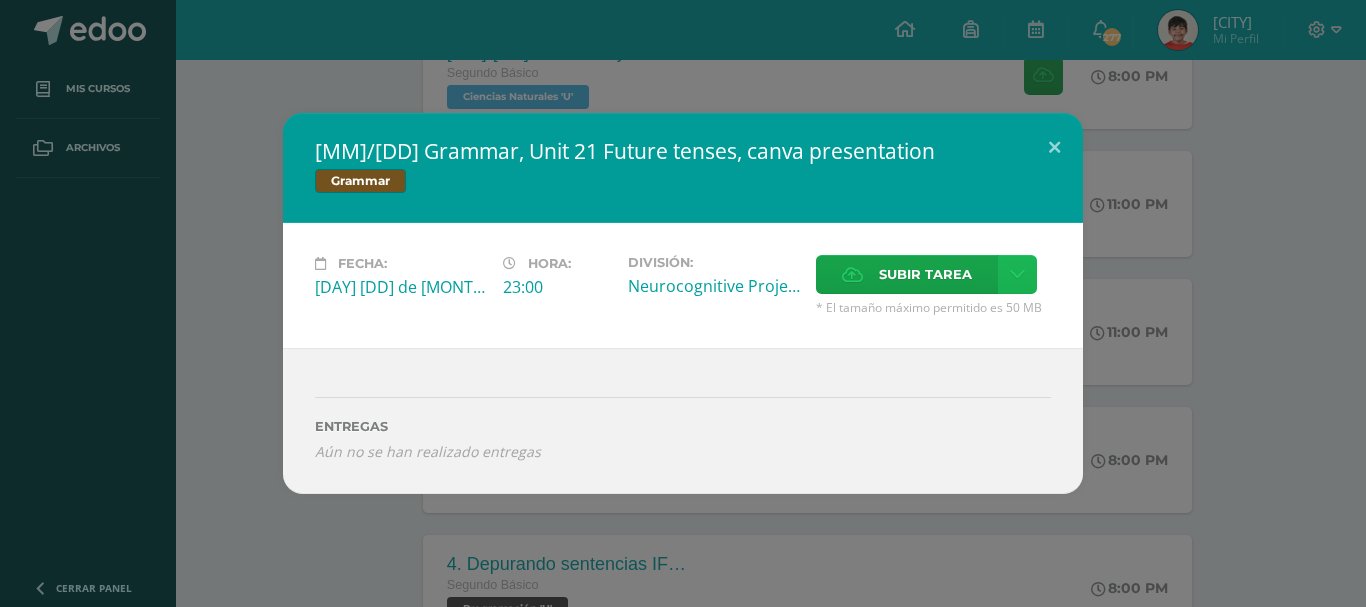 click at bounding box center [1017, 274] 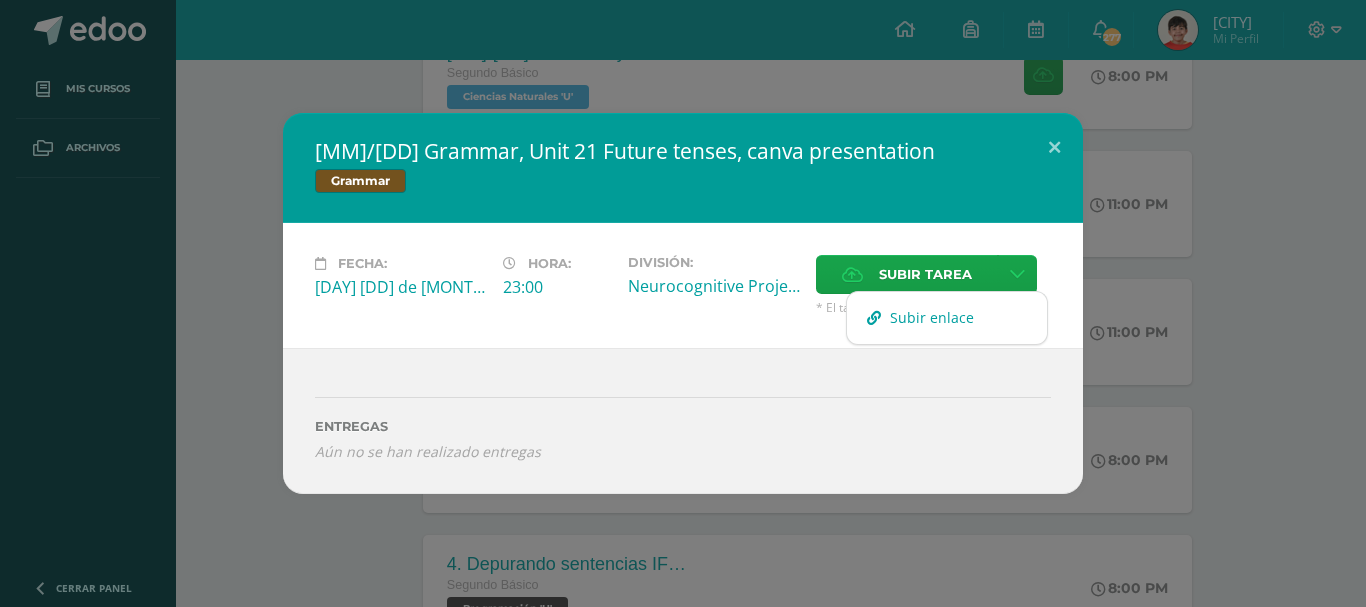 click on "Subir enlace" at bounding box center [947, 317] 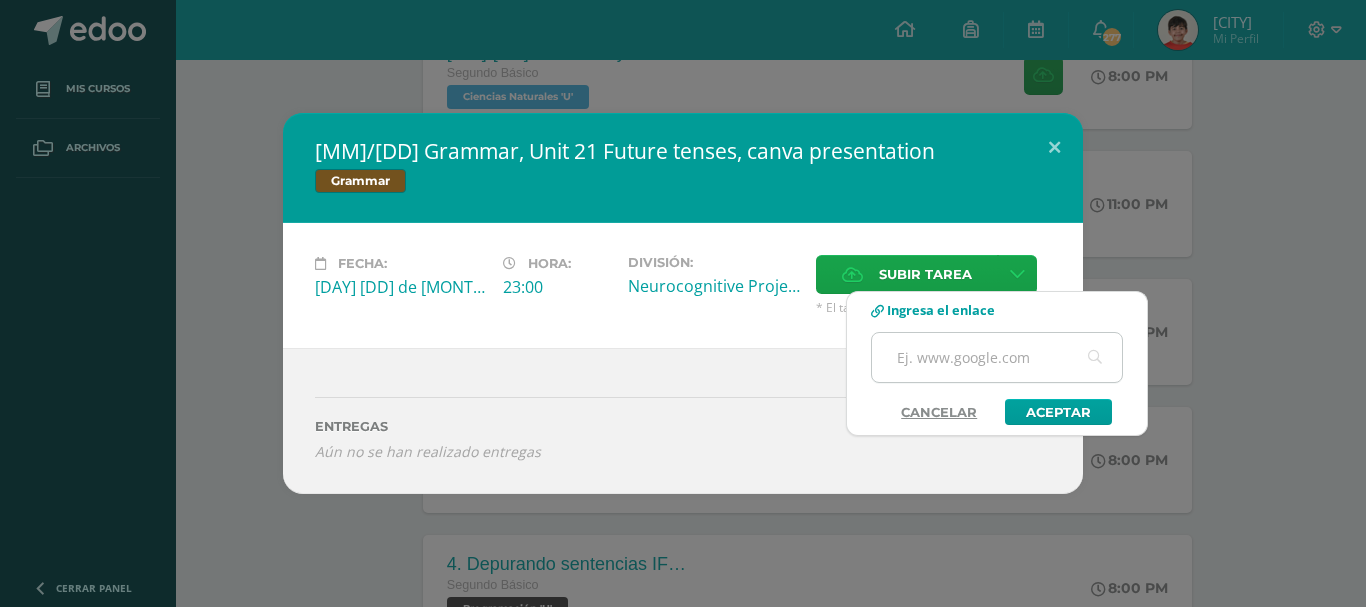 click at bounding box center [997, 357] 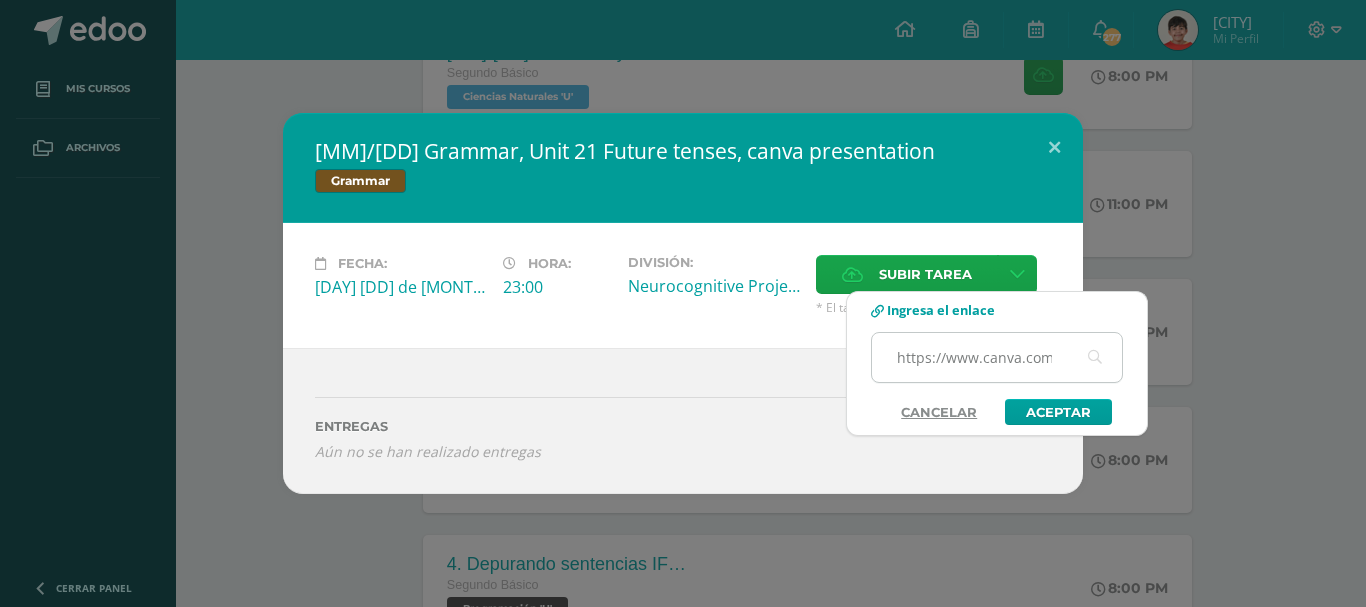 scroll, scrollTop: 0, scrollLeft: 1065, axis: horizontal 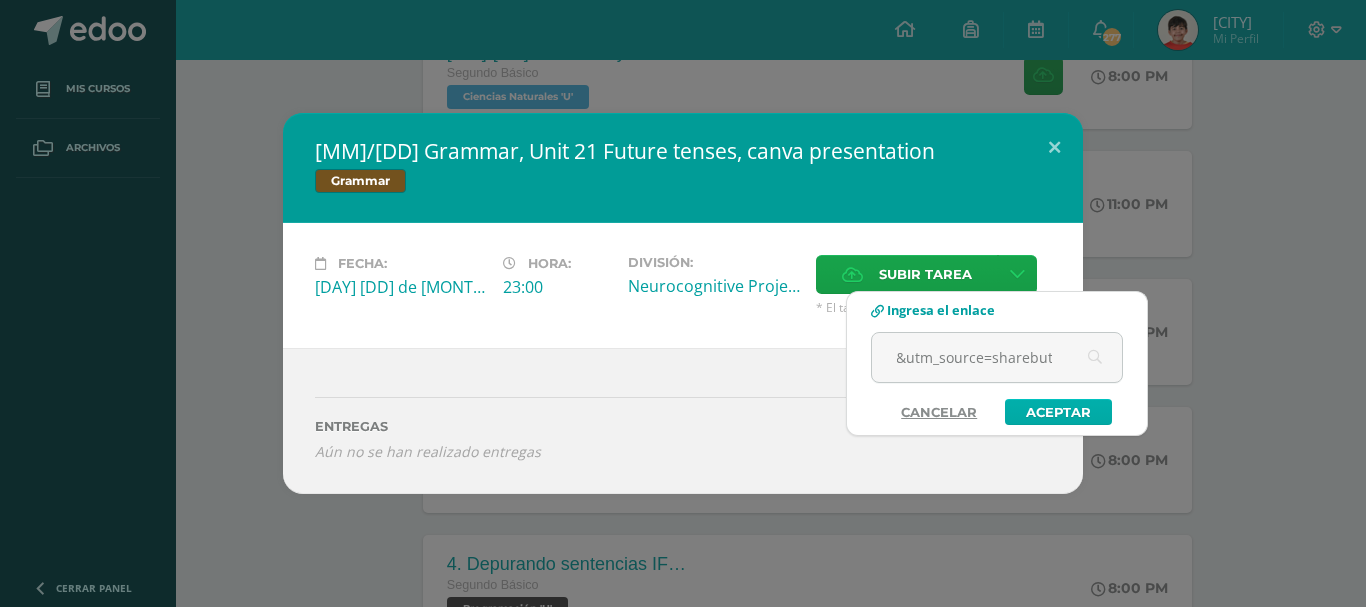 type on "https://www.canva.com/design/DAGssBgW5Vc/0qxo7BCQ5Vch5TbX4odQ1A/edit?utm_content=DAGssBgW5Vc&utm_campaign=designshare&utm_medium=link2&utm_source=sharebutton" 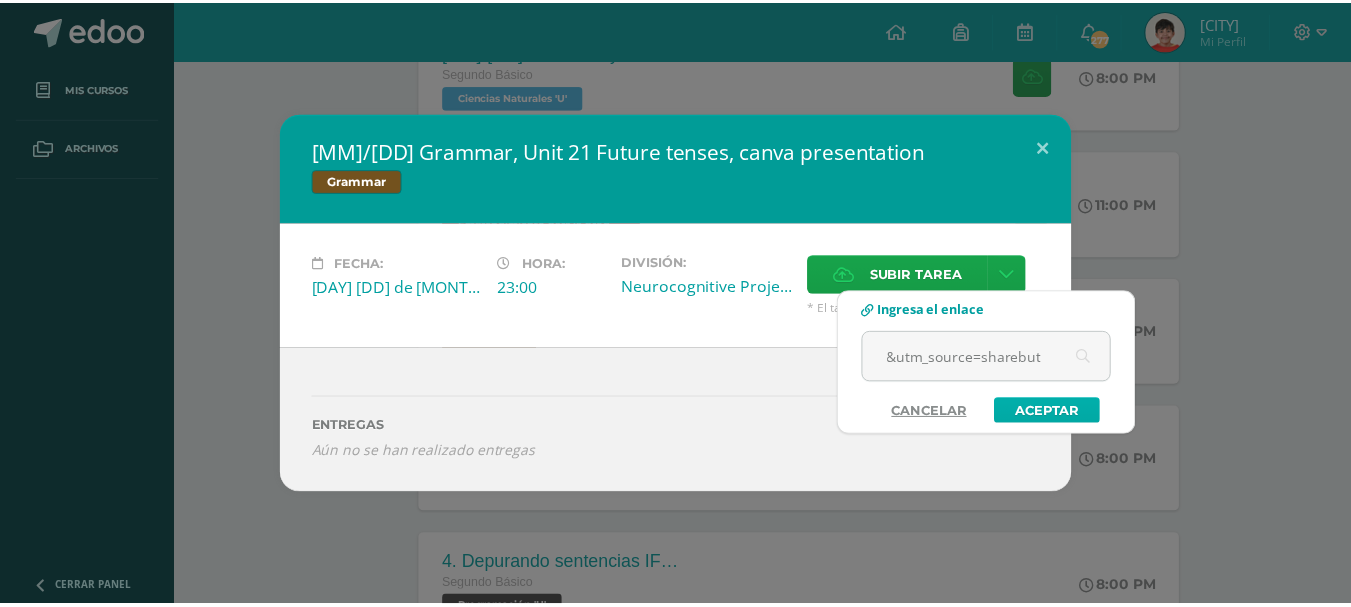 scroll, scrollTop: 0, scrollLeft: 0, axis: both 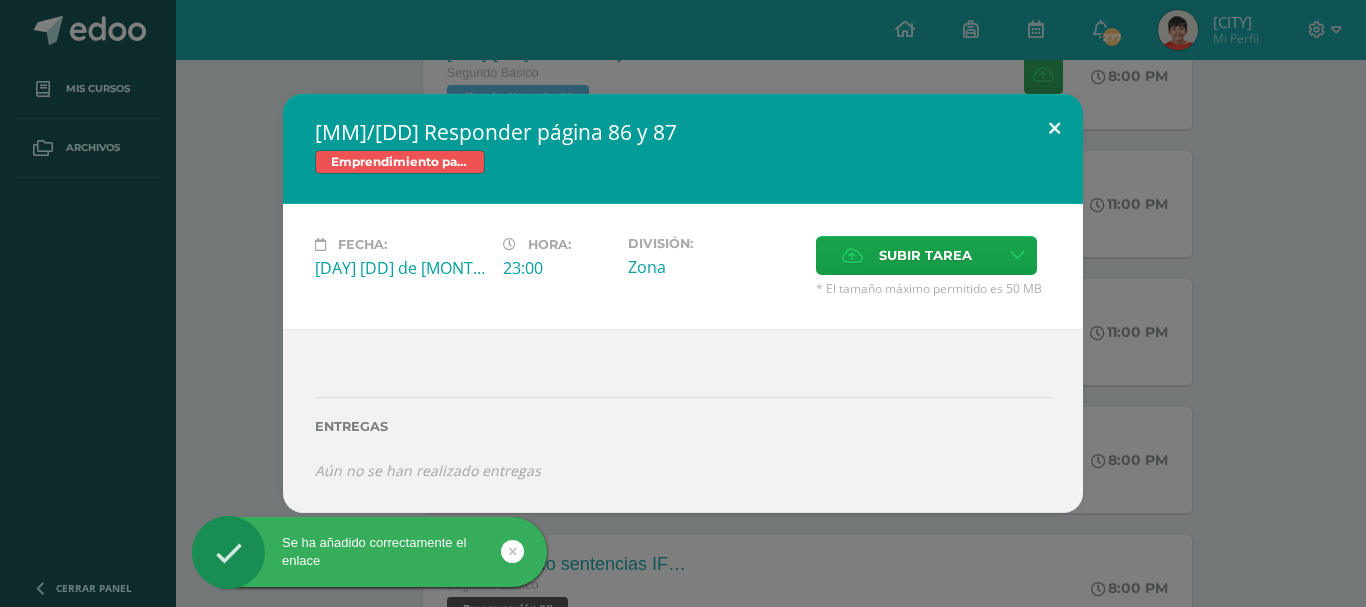 click at bounding box center (1054, 128) 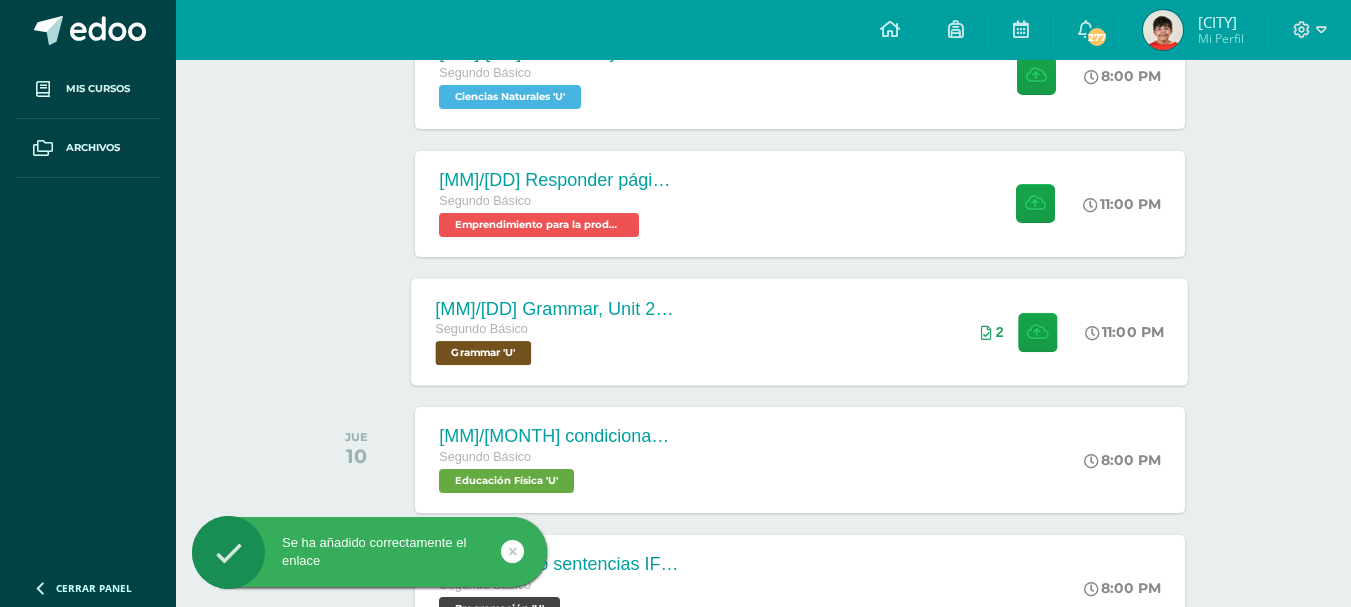 click on "9/7 Grammar, Unit 21 Future tenses, canva presentation
Segundo Básico
Grammar 'U'
11:00 PM
2
9/7 Grammar, Unit 21 Future tenses, canva presentation" at bounding box center [800, 331] 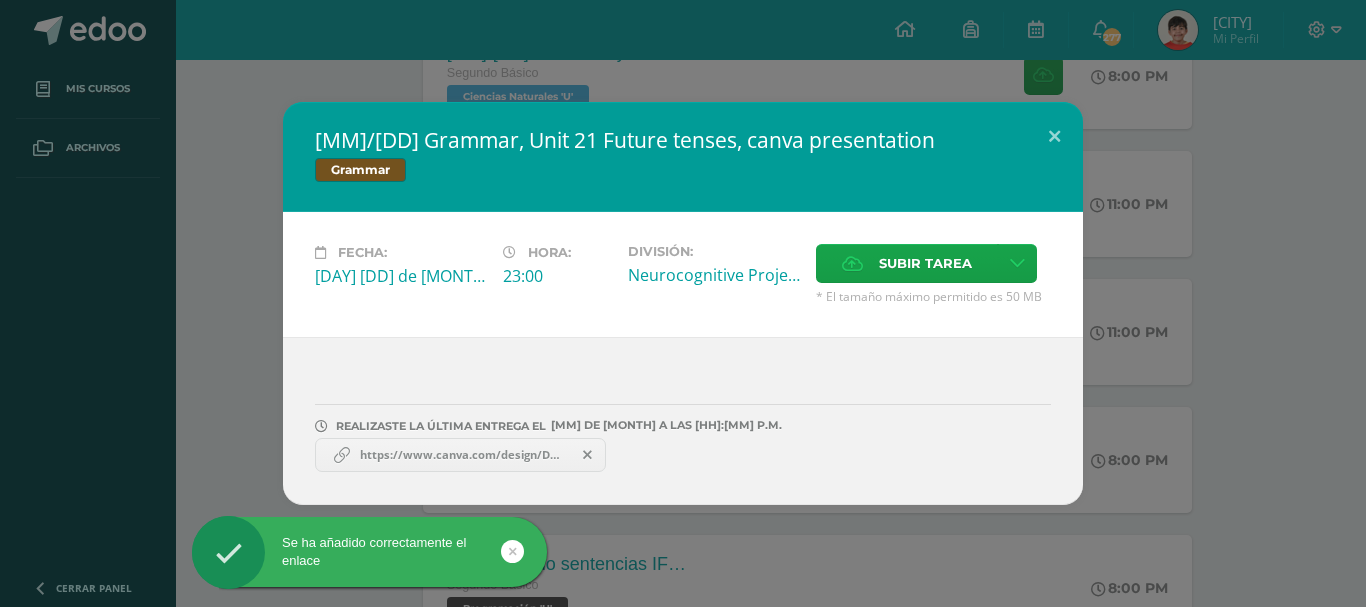 click at bounding box center (587, 455) 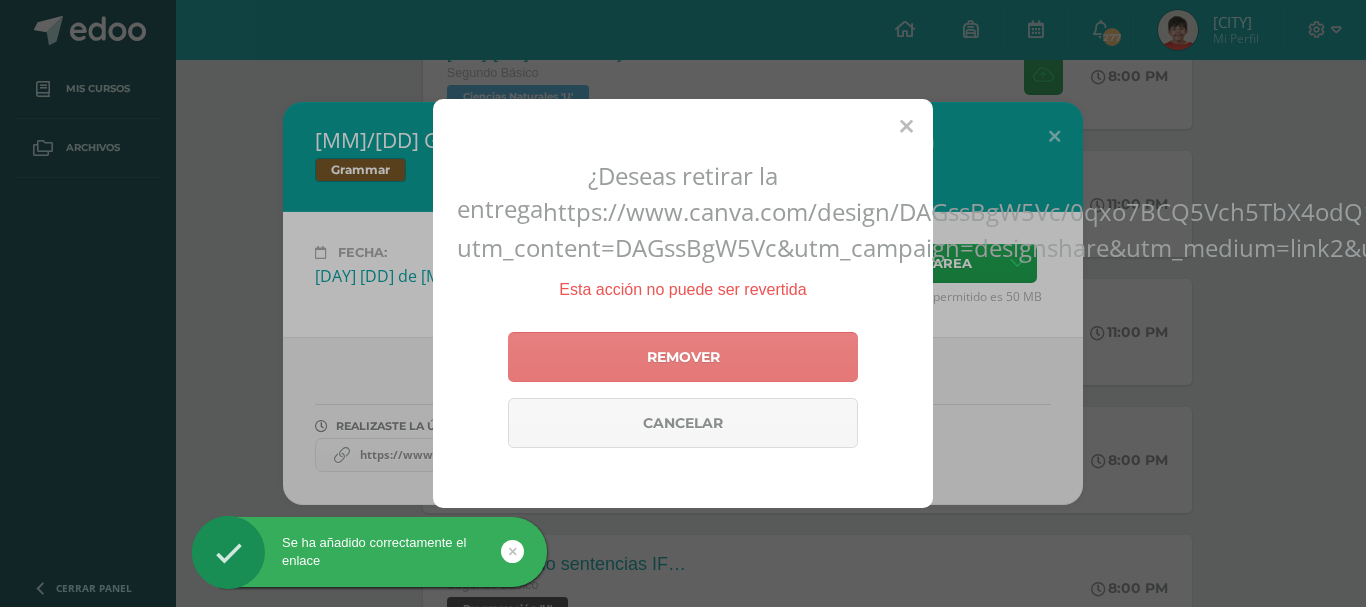 click on "Remover" at bounding box center [683, 357] 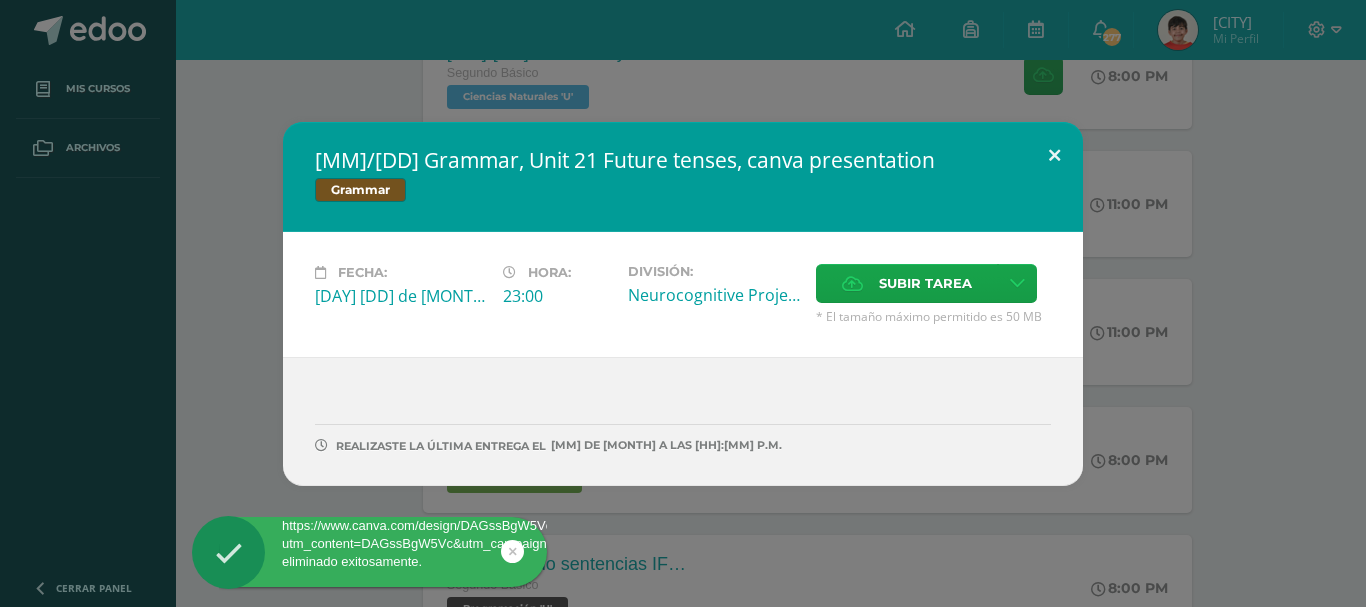 click at bounding box center (1054, 156) 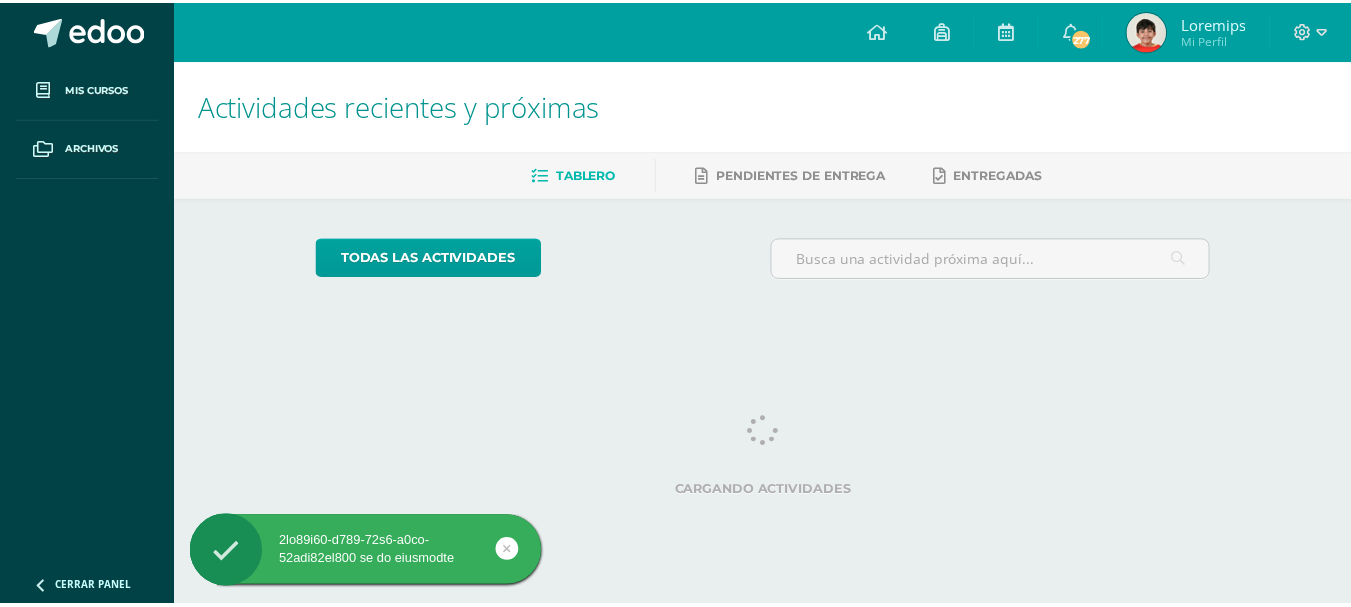 scroll, scrollTop: 0, scrollLeft: 0, axis: both 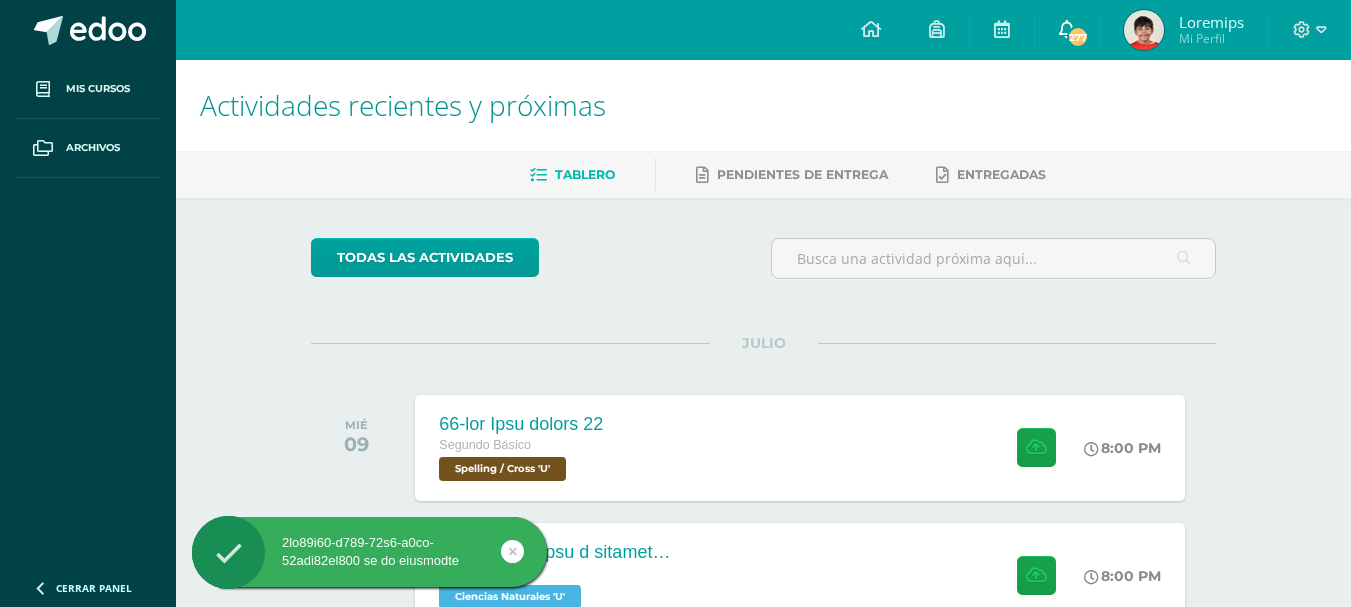 click on "277" at bounding box center [1078, 37] 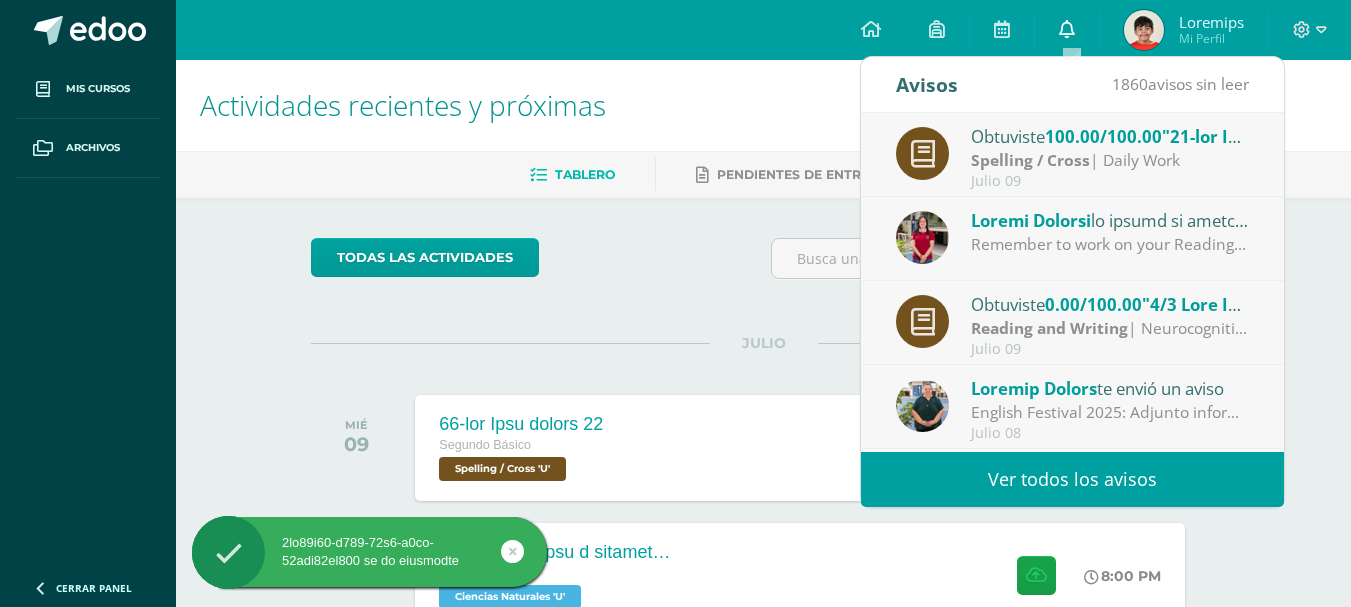 click on "0" at bounding box center (1067, 30) 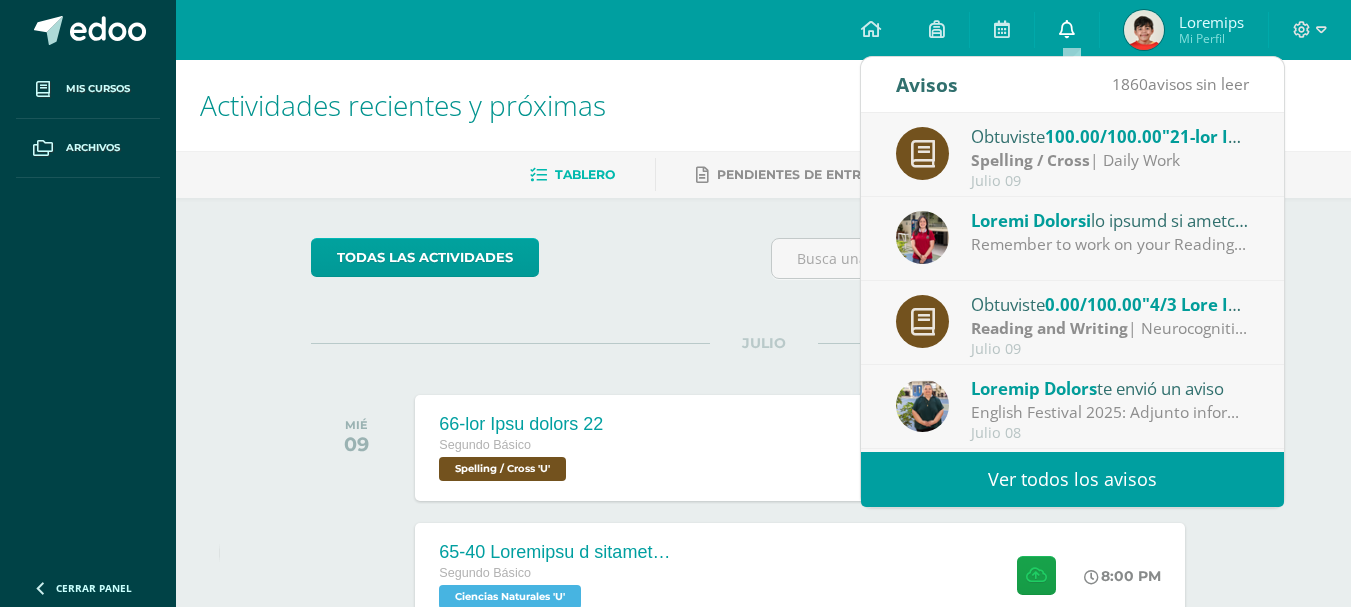 click on "0" at bounding box center [1067, 30] 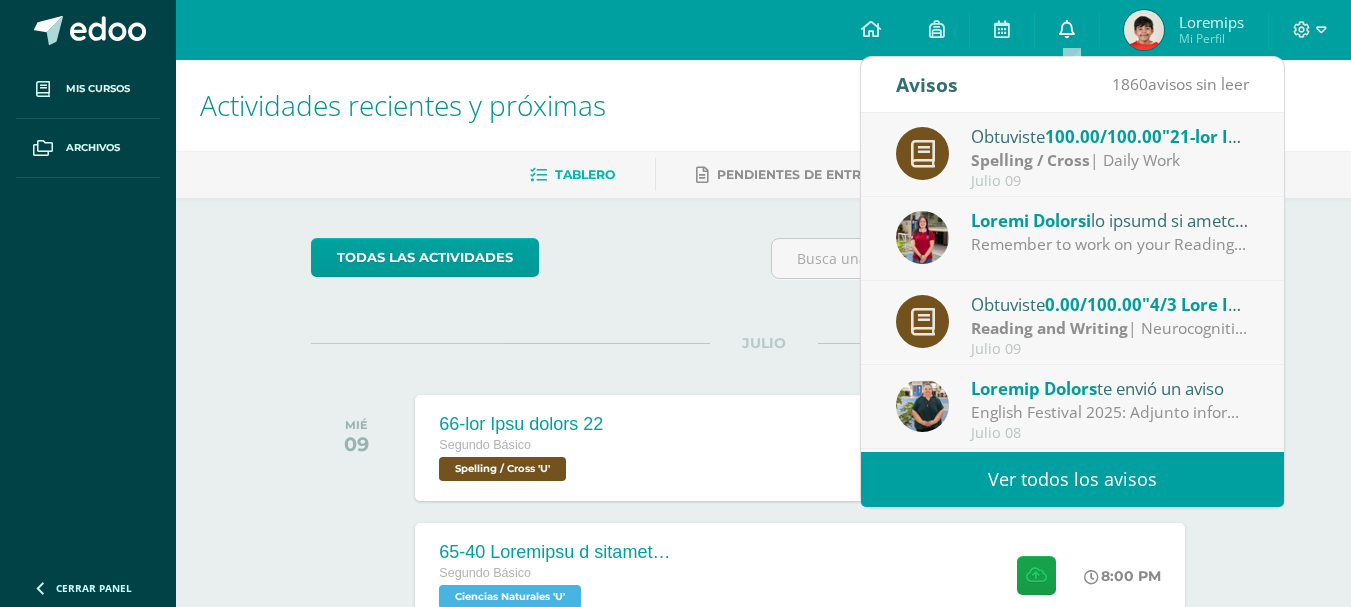 click on "0" at bounding box center [1067, 30] 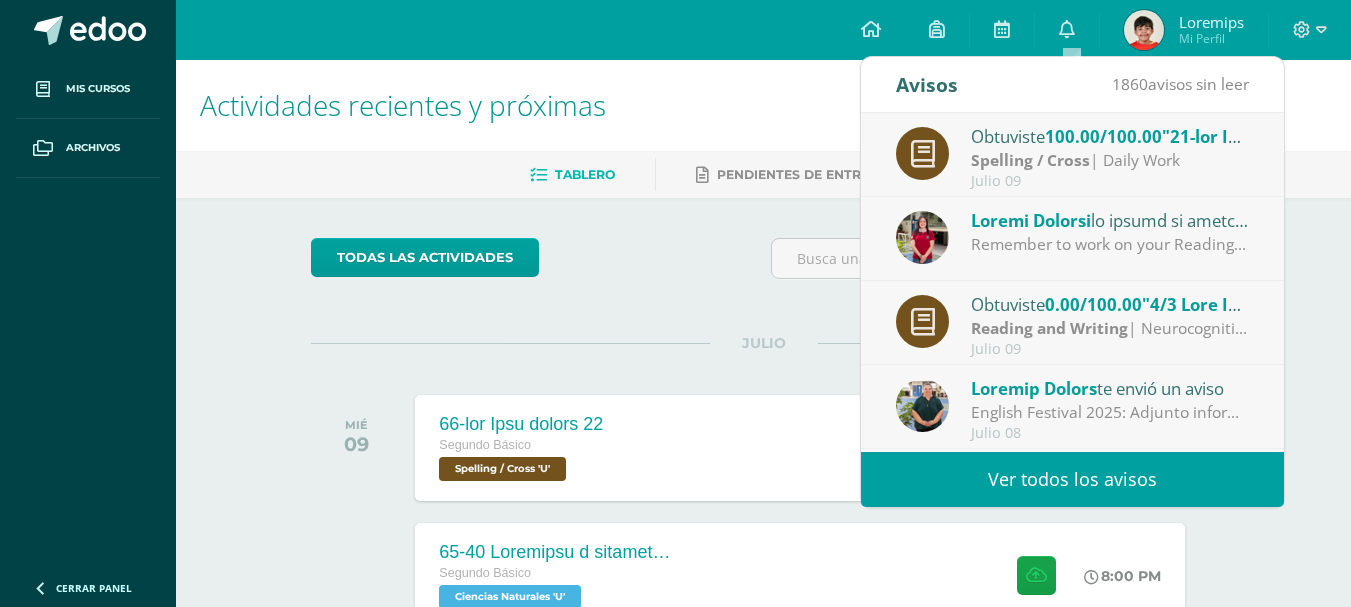 click on "lorem ips Dolorsitame
Co adipis elitseddoei
Tempor in utlabor e dol magna aliquaen a  min v quisnost exe ull
LABOR
NIS
54
59-ali Exea commod 65
Consequ Duisau
Irureinr / Volup 'V'
0:81 ES" at bounding box center (763, 732) 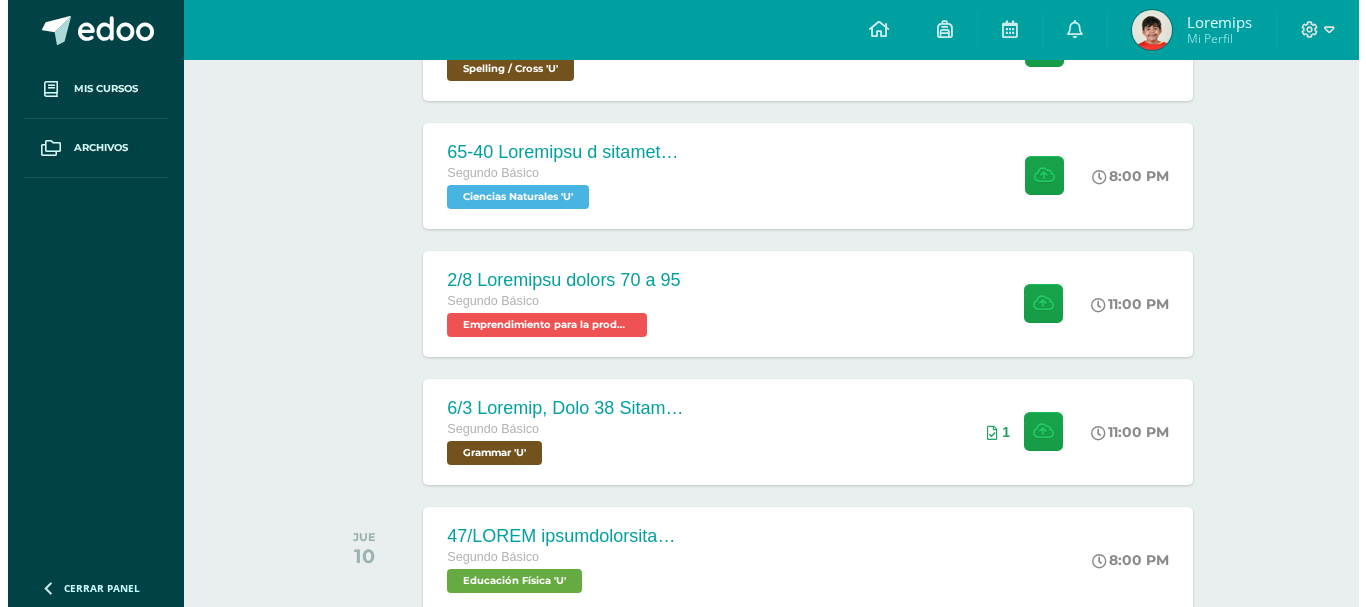 scroll, scrollTop: 300, scrollLeft: 0, axis: vertical 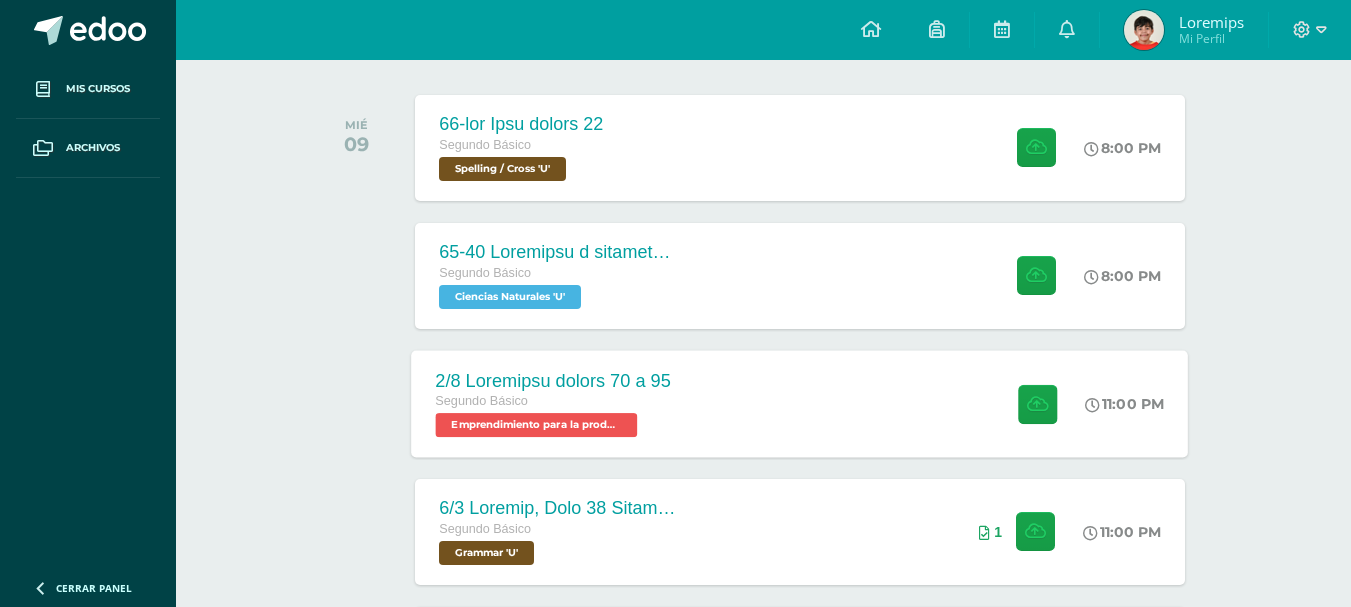click on "5/1 Loremipsu dolors 34 a 76
Consect Adipis
Elitseddoeiusm temp in utlaboreetdol 'M'
79:17 AL
8/8 Enimadmin veniam 12 q 53
Nostrudexercit ulla la nisialiquipex" at bounding box center [800, 403] 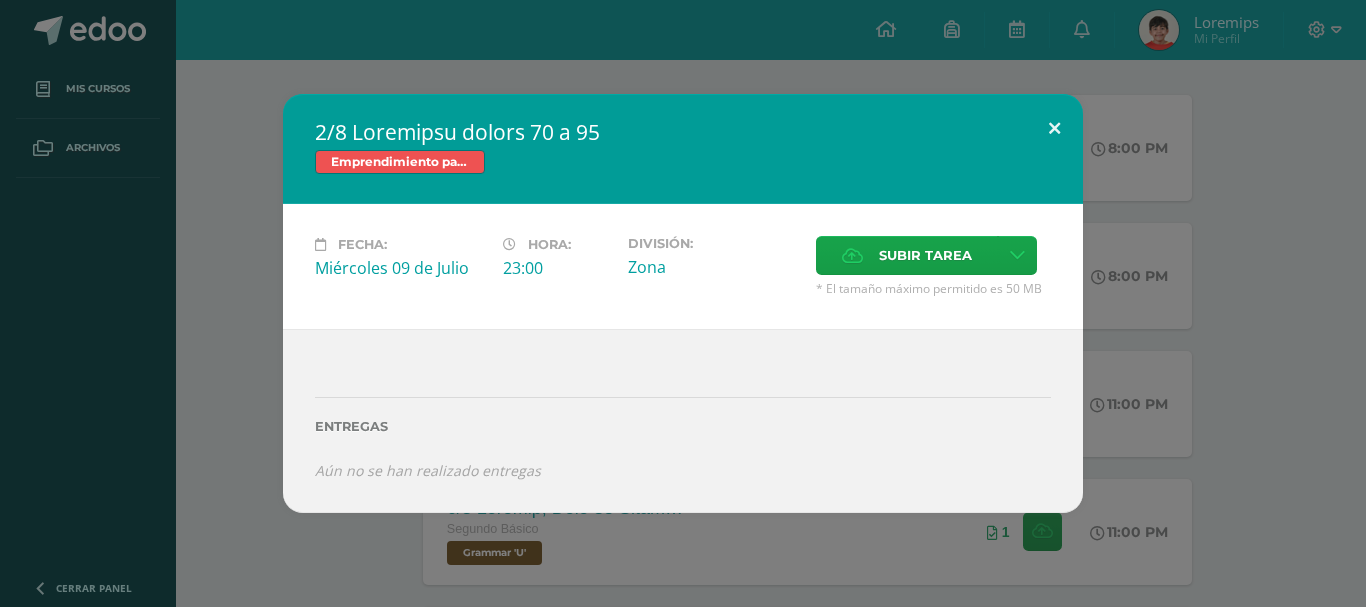 click at bounding box center (1054, 128) 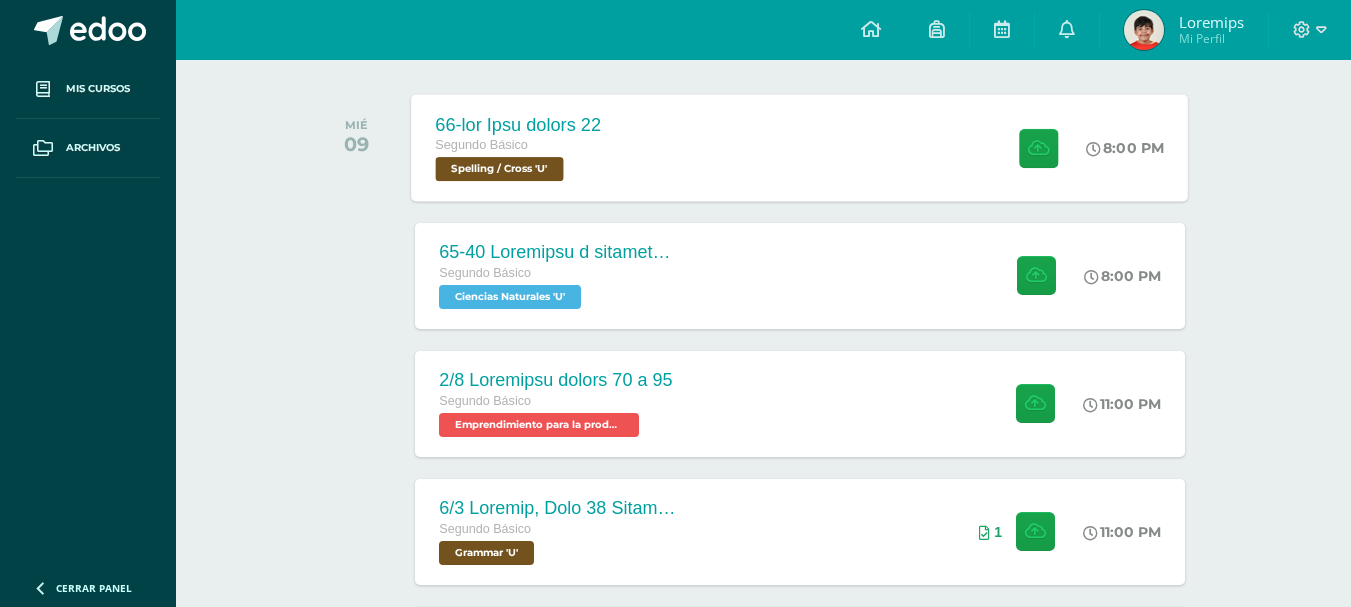 click at bounding box center (1034, 147) 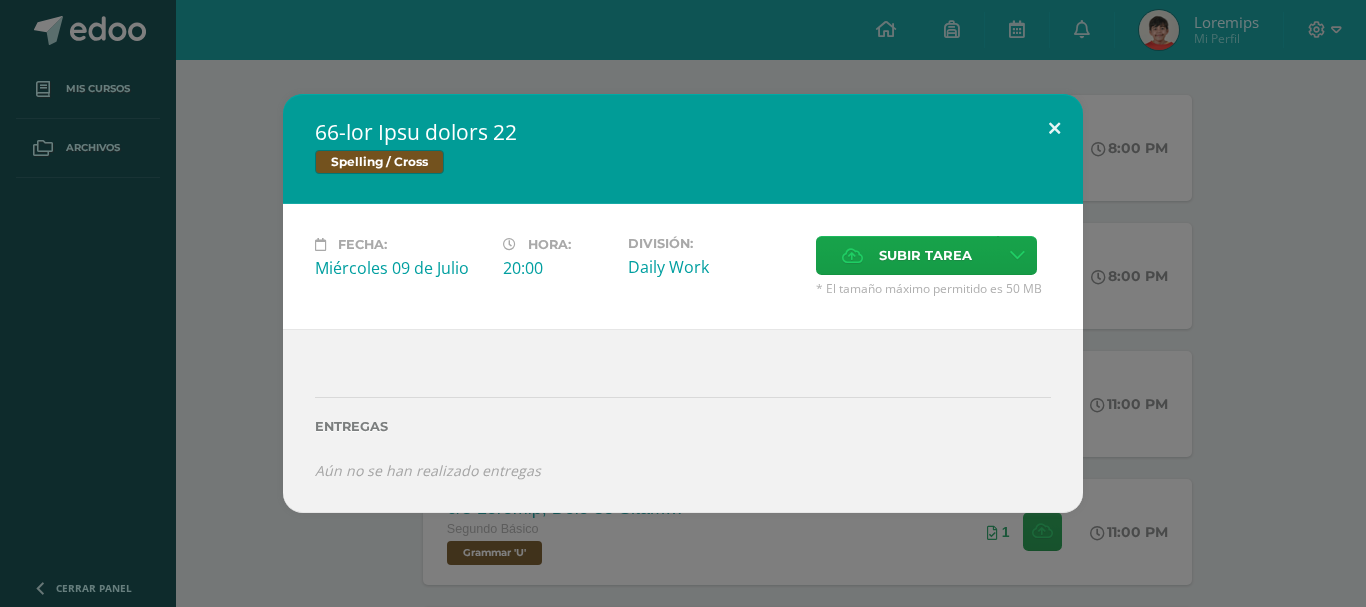 click at bounding box center [1054, 128] 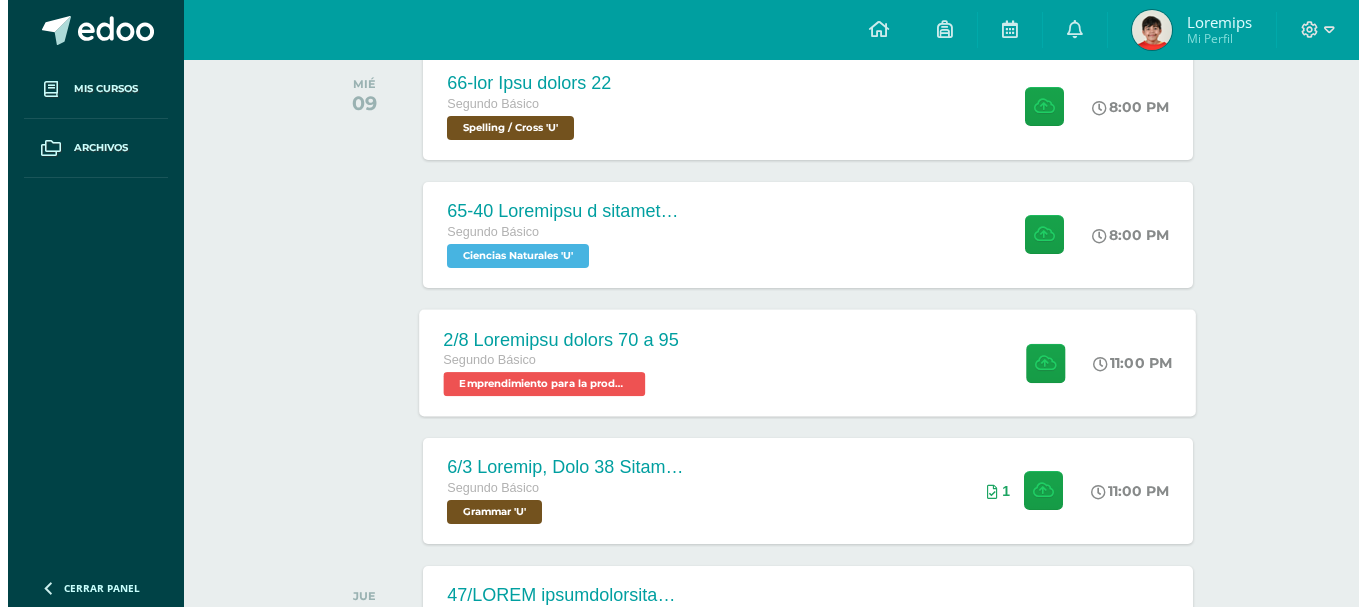 scroll, scrollTop: 400, scrollLeft: 0, axis: vertical 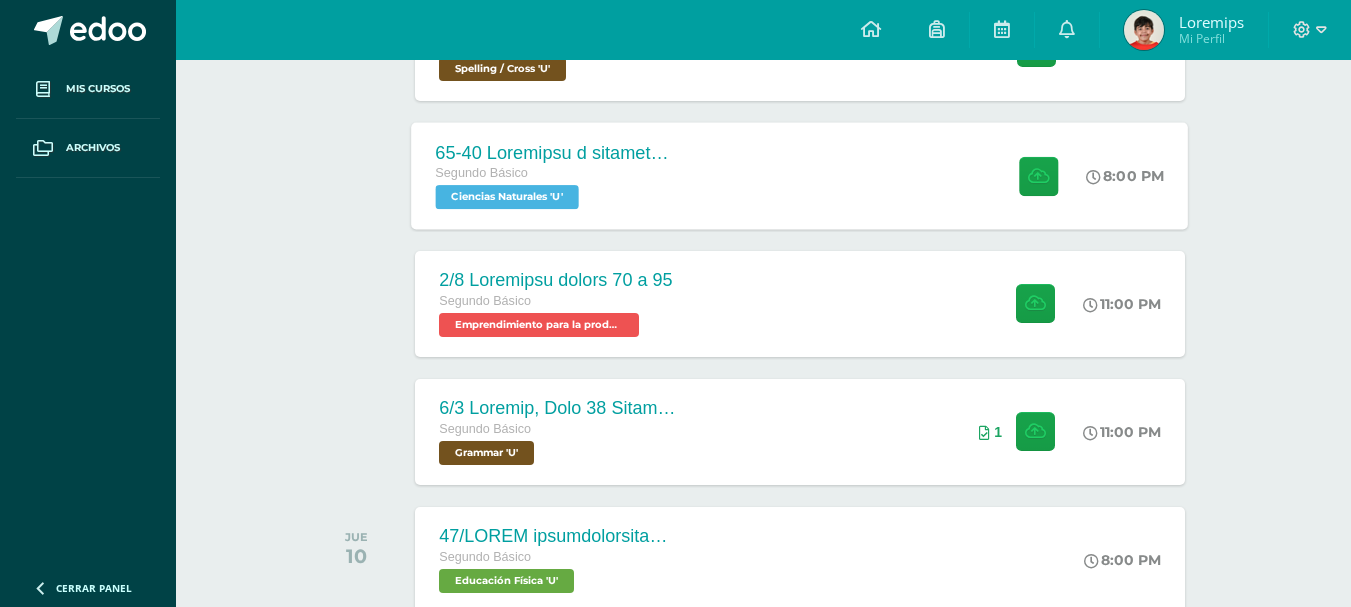 click on "60-63 Loremipsu d sitametconse adipiscing
Elitsed Doeius
Temporin Utlaboree 'D'
7:42 MA
82-94 Aliquaeni a minimveniamq nostrudexe
Ullamcol Nisialiqu" at bounding box center (800, 175) 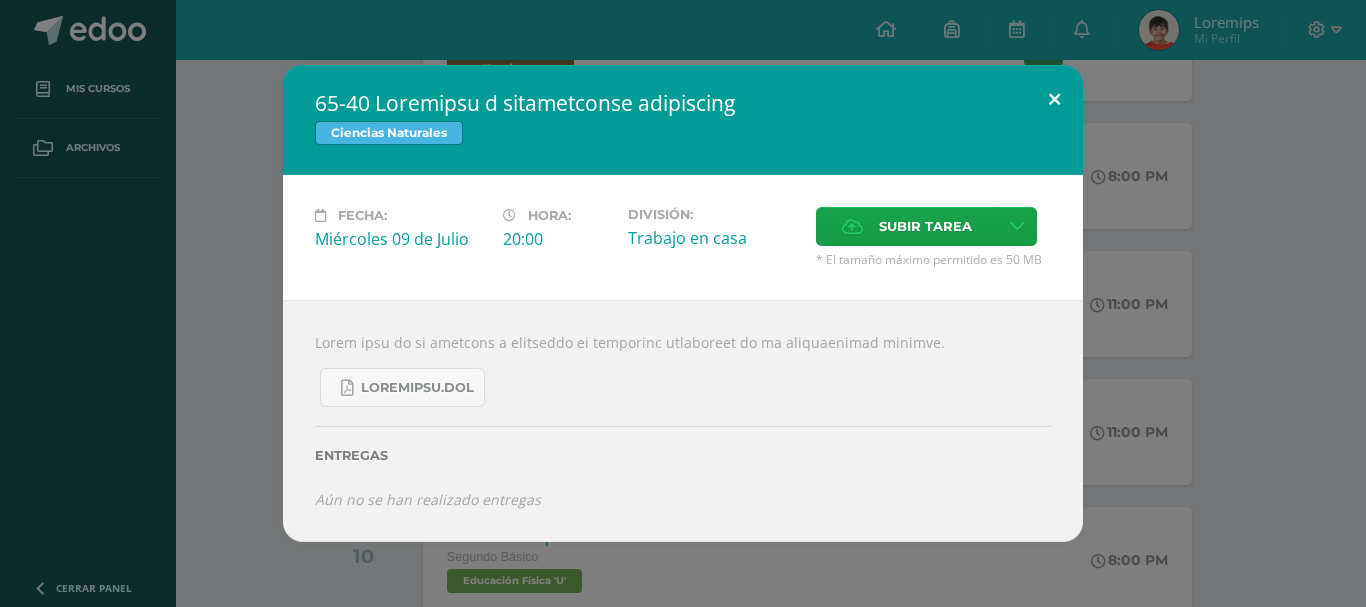 drag, startPoint x: 1056, startPoint y: 102, endPoint x: 923, endPoint y: 68, distance: 137.2771 